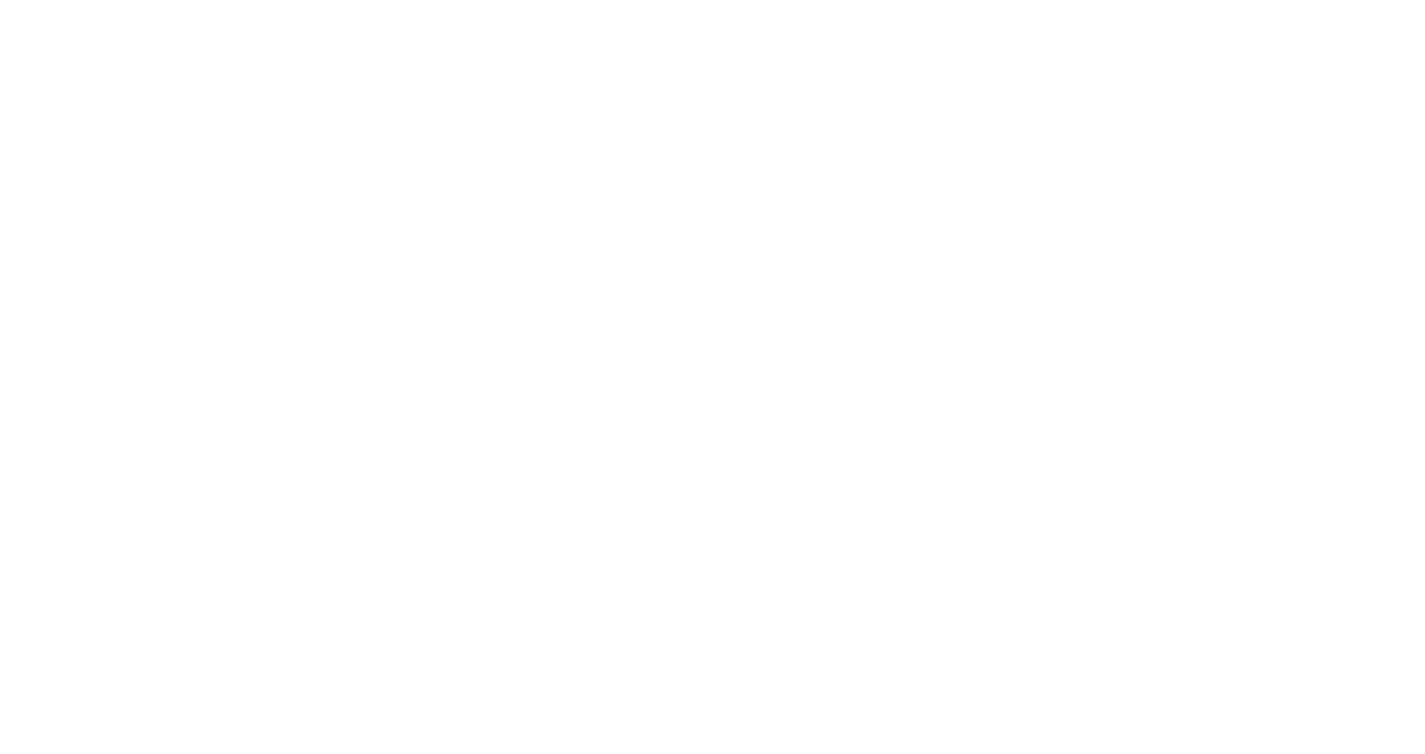 scroll, scrollTop: 0, scrollLeft: 0, axis: both 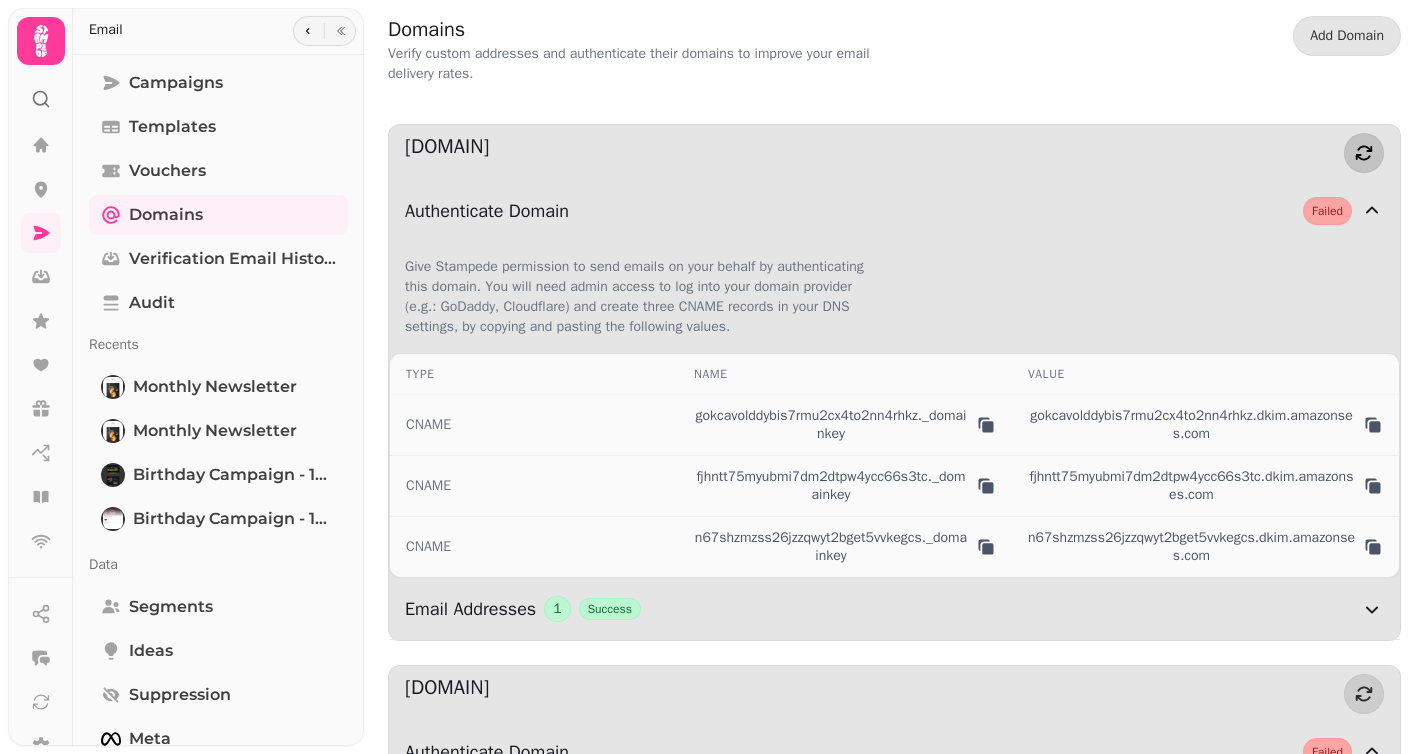 click 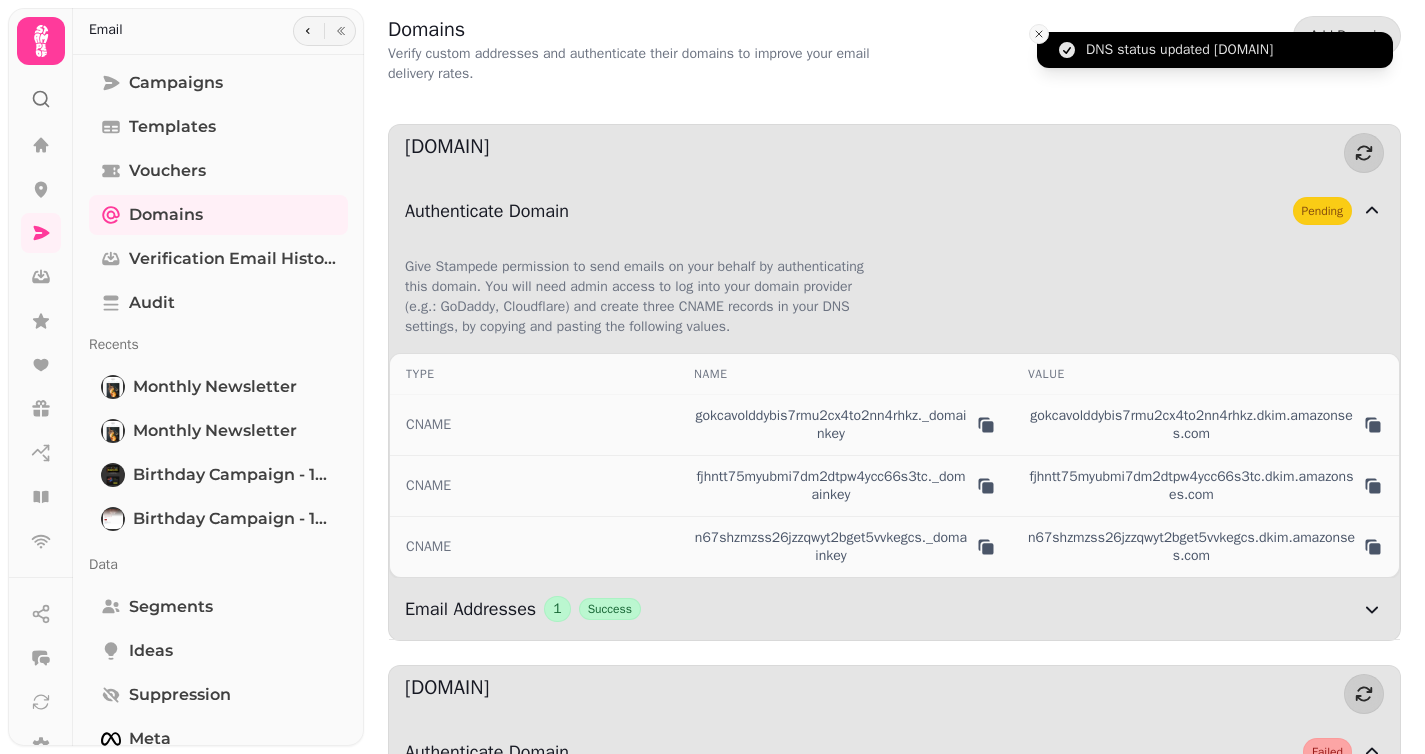 click 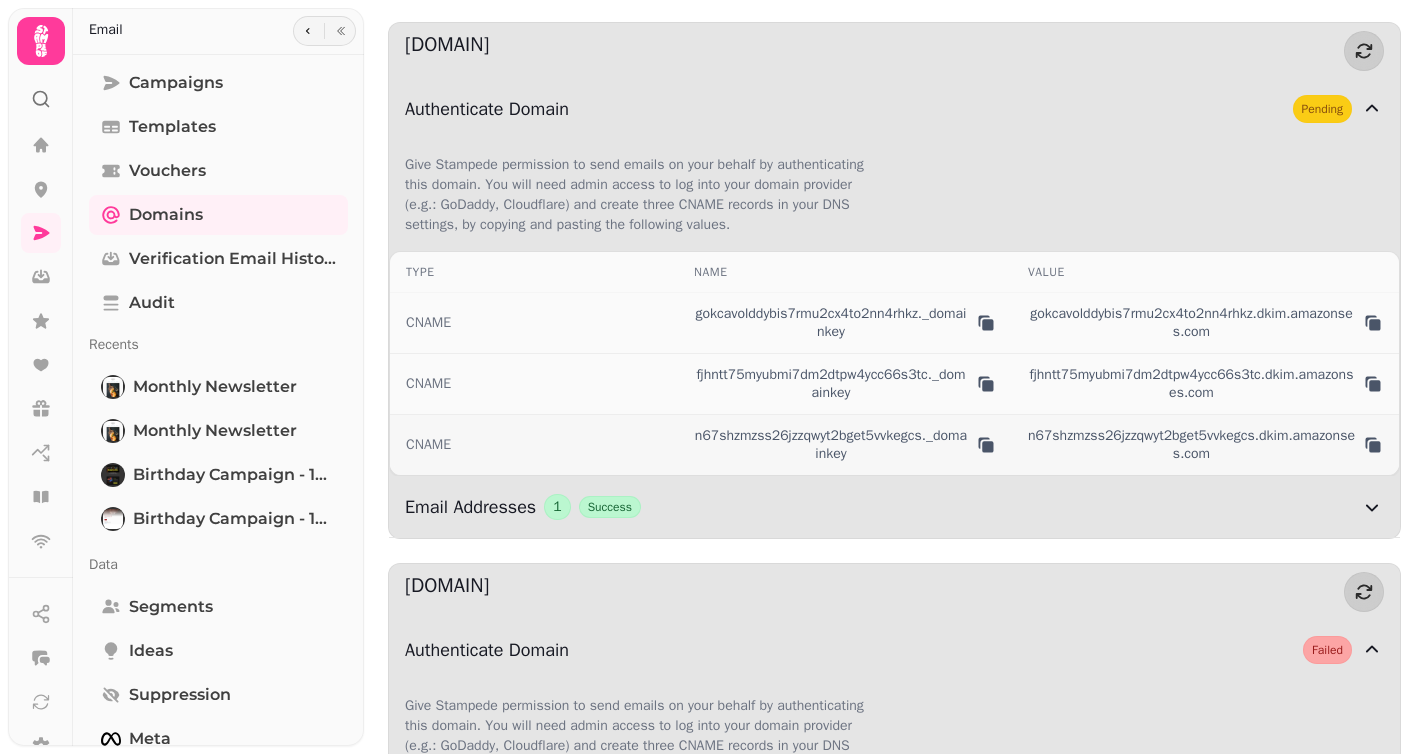 scroll, scrollTop: 0, scrollLeft: 0, axis: both 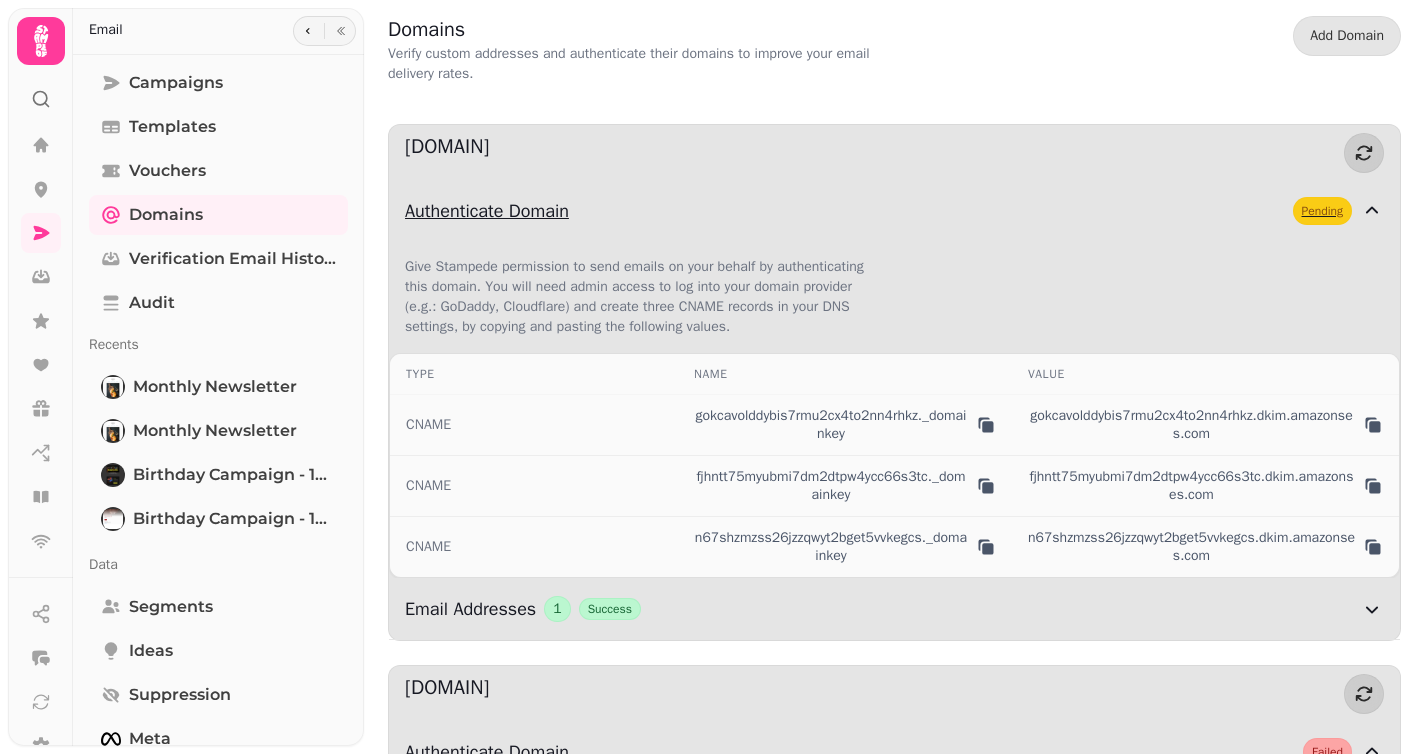 click 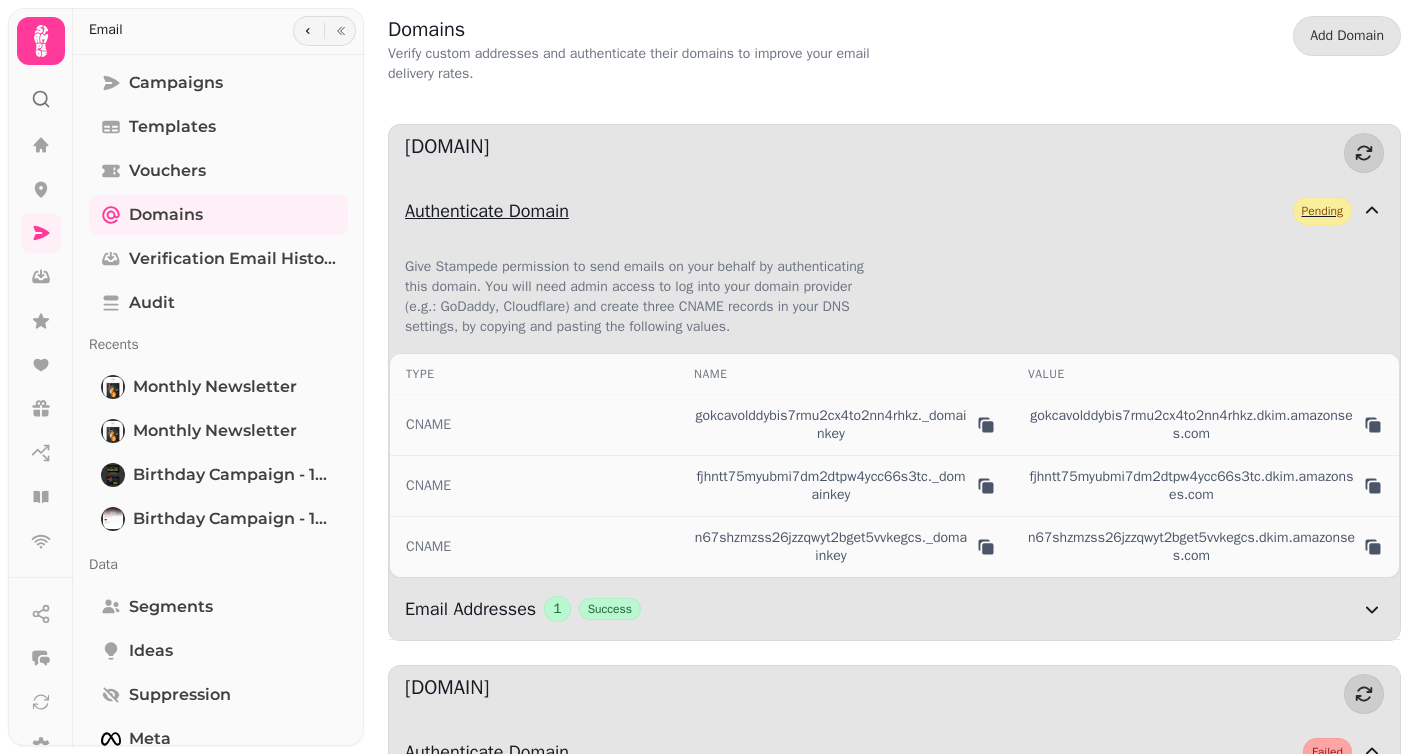 click on "Pending" at bounding box center (1322, 211) 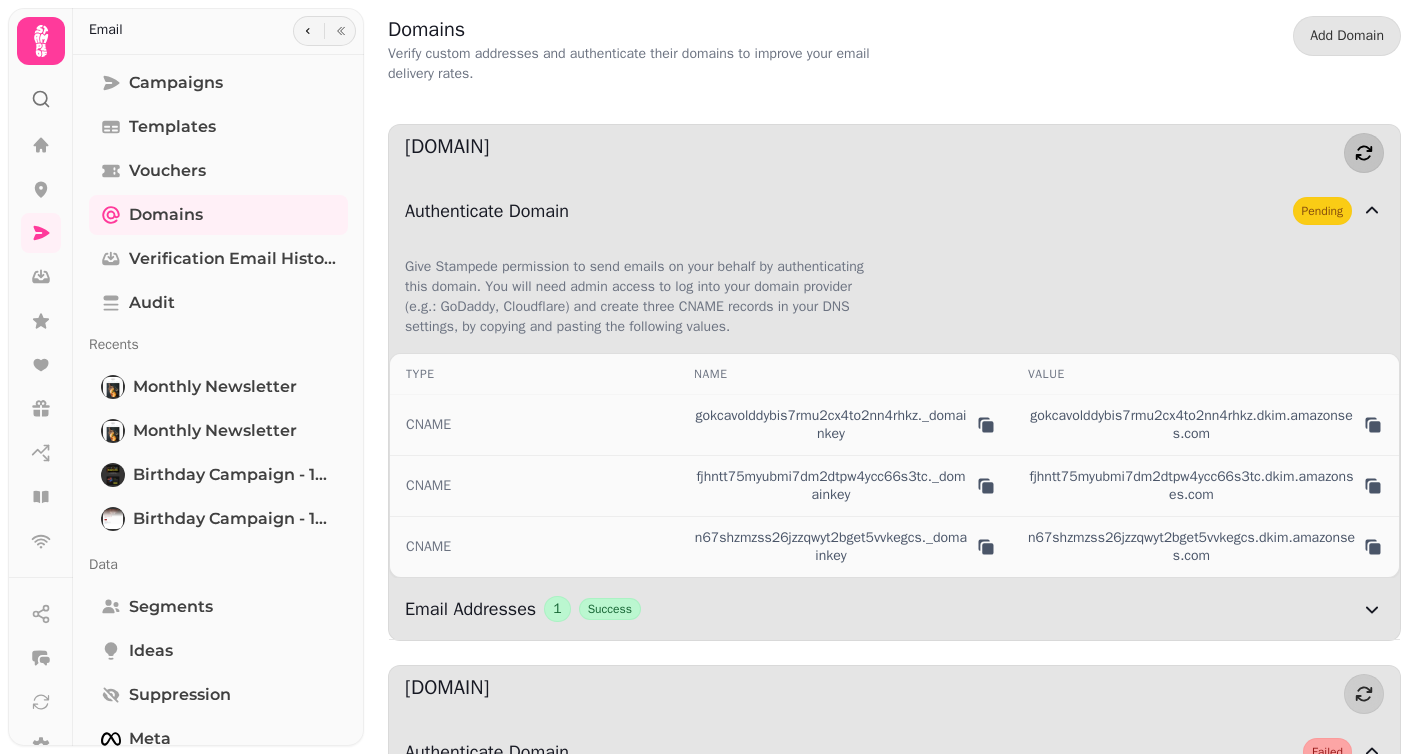 click 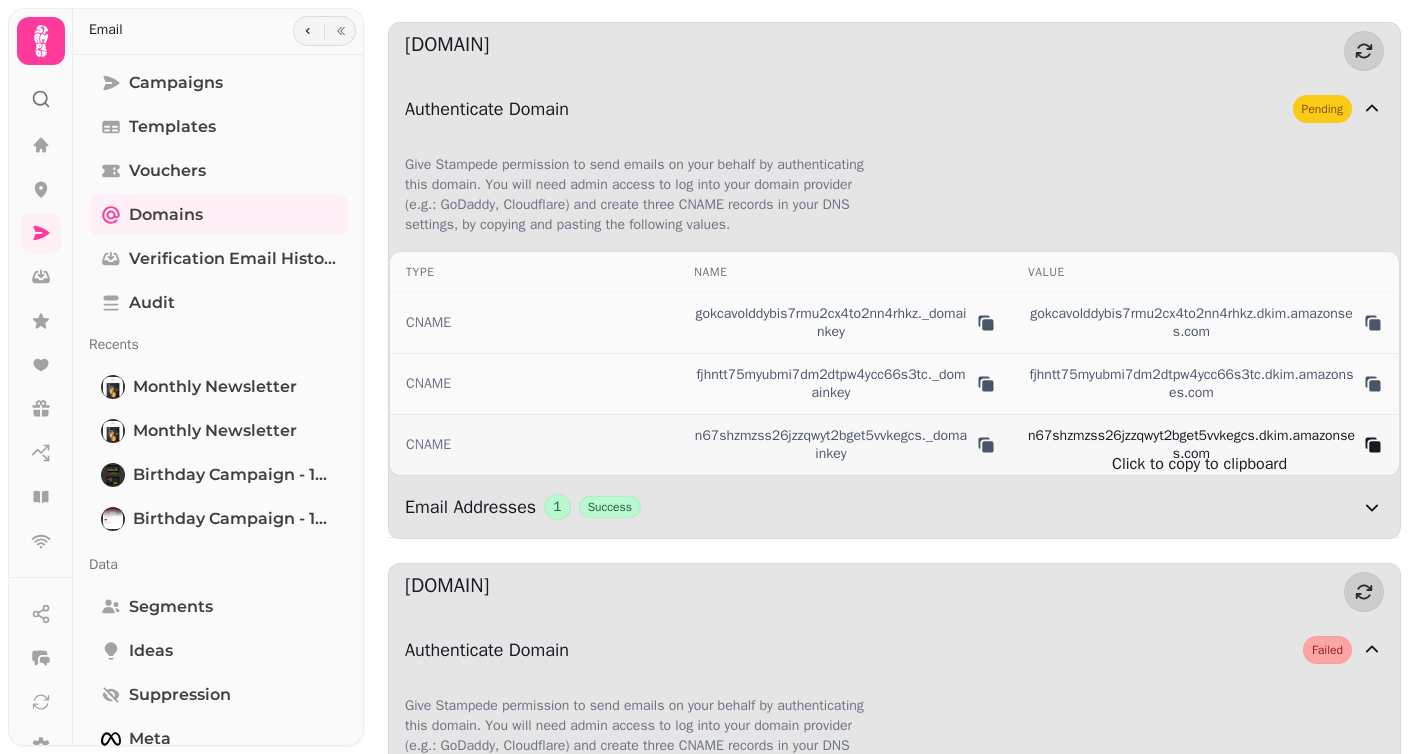 scroll, scrollTop: 112, scrollLeft: 0, axis: vertical 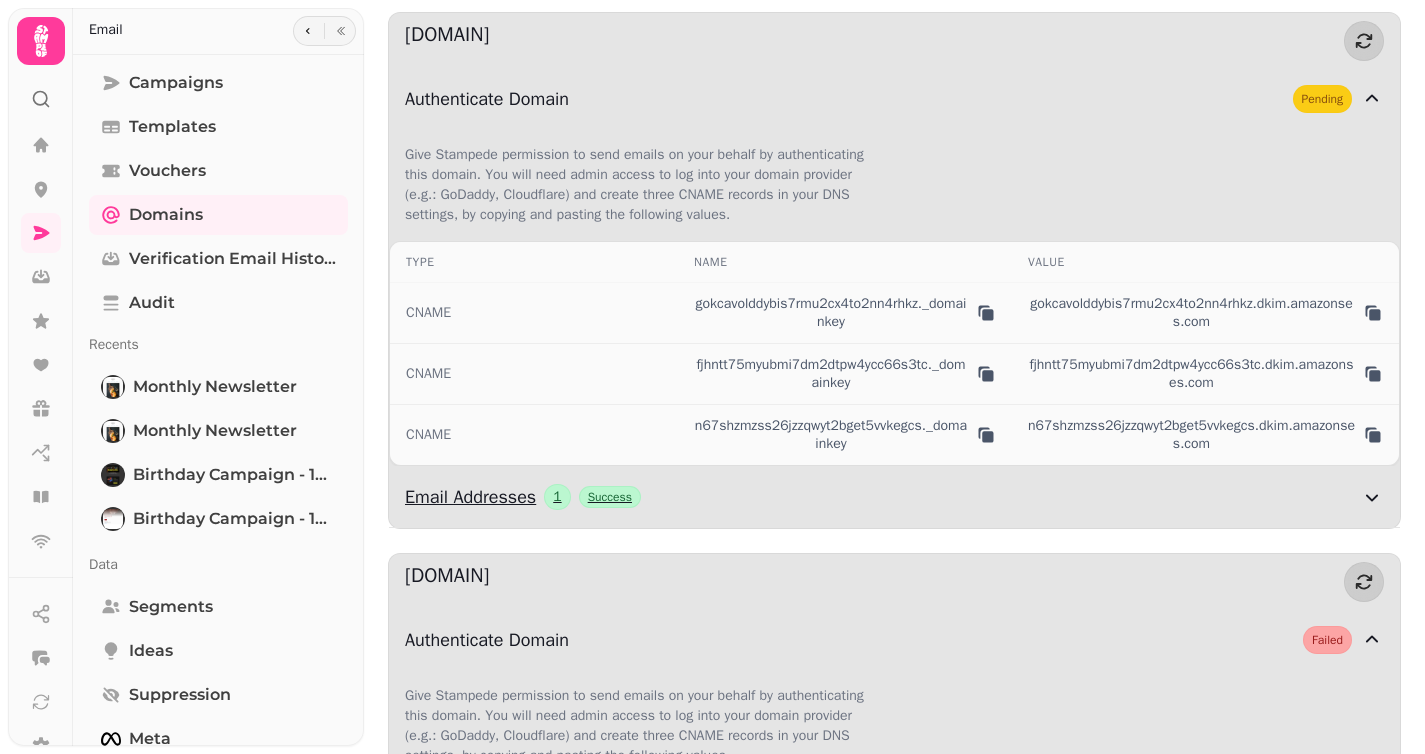 click 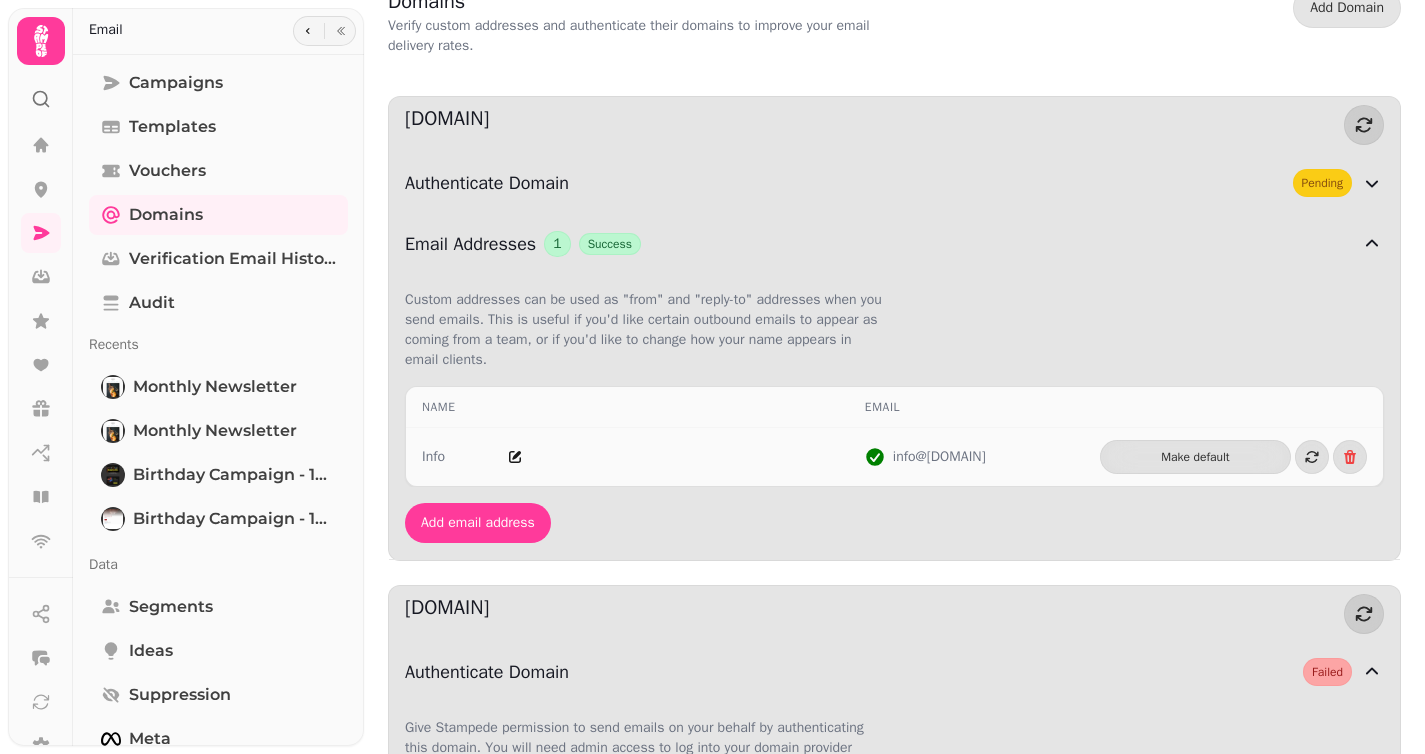 scroll, scrollTop: 0, scrollLeft: 0, axis: both 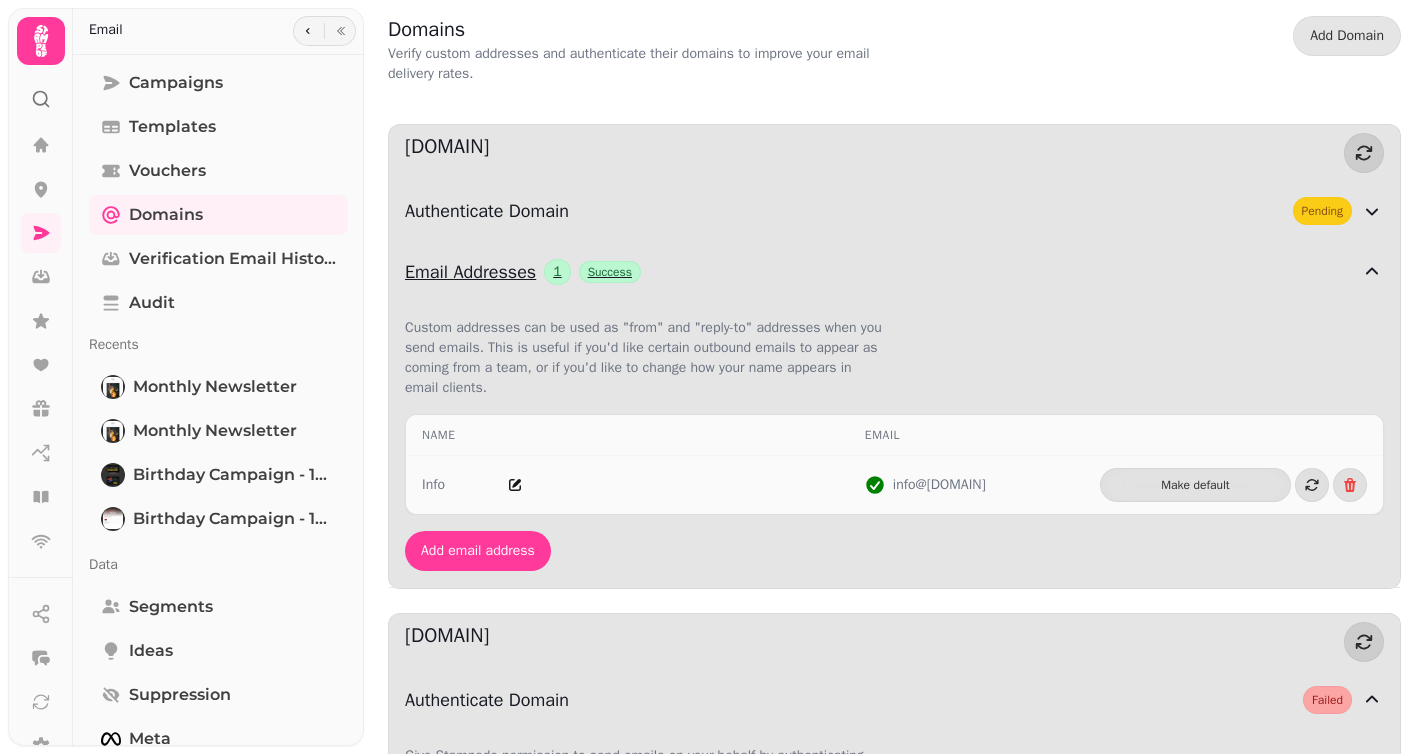 click 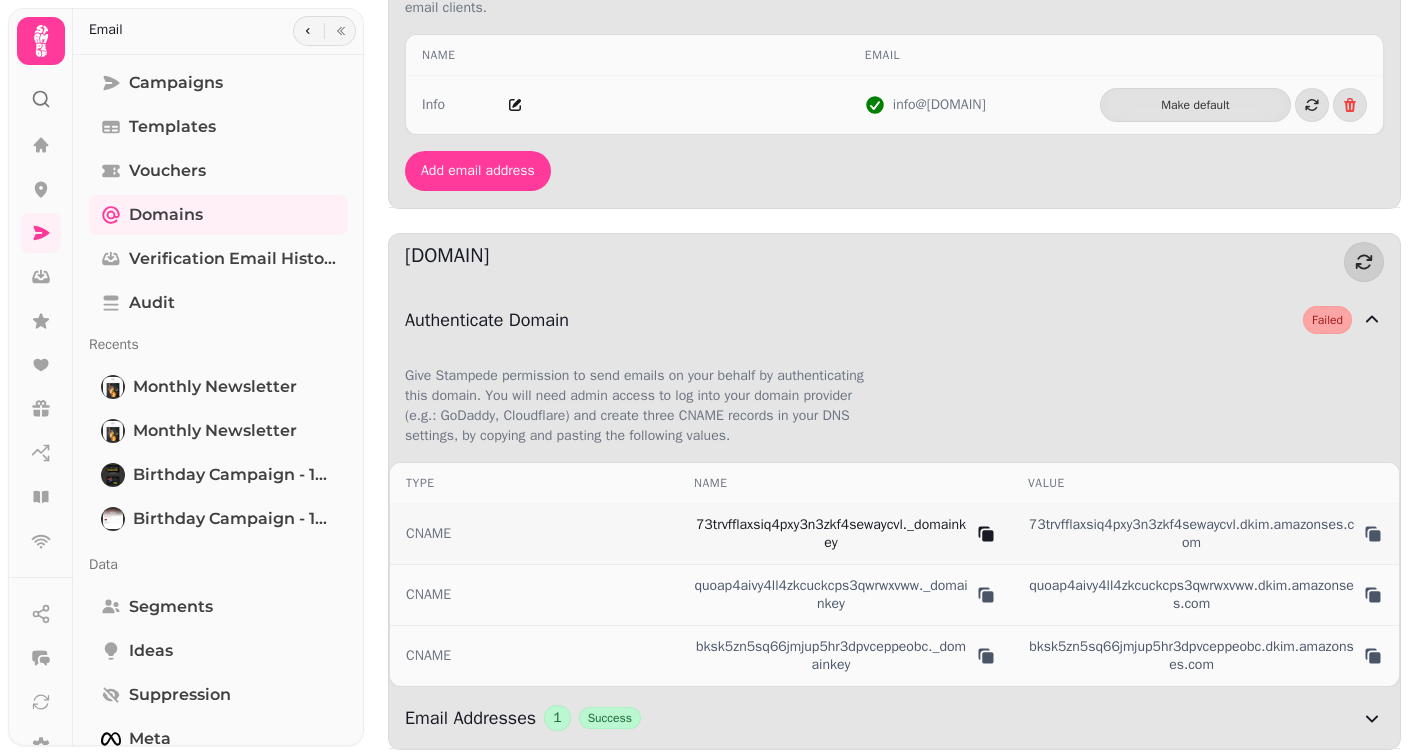 scroll, scrollTop: 391, scrollLeft: 0, axis: vertical 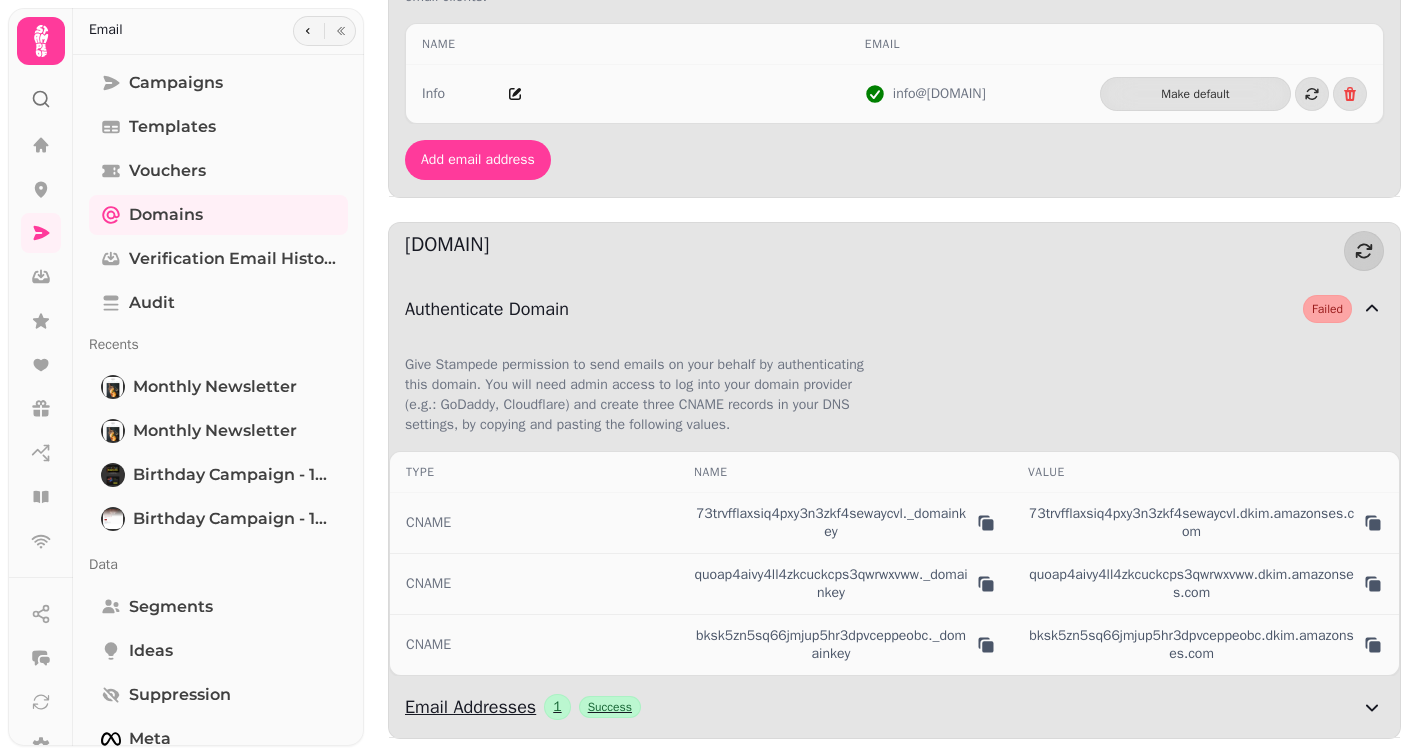 click 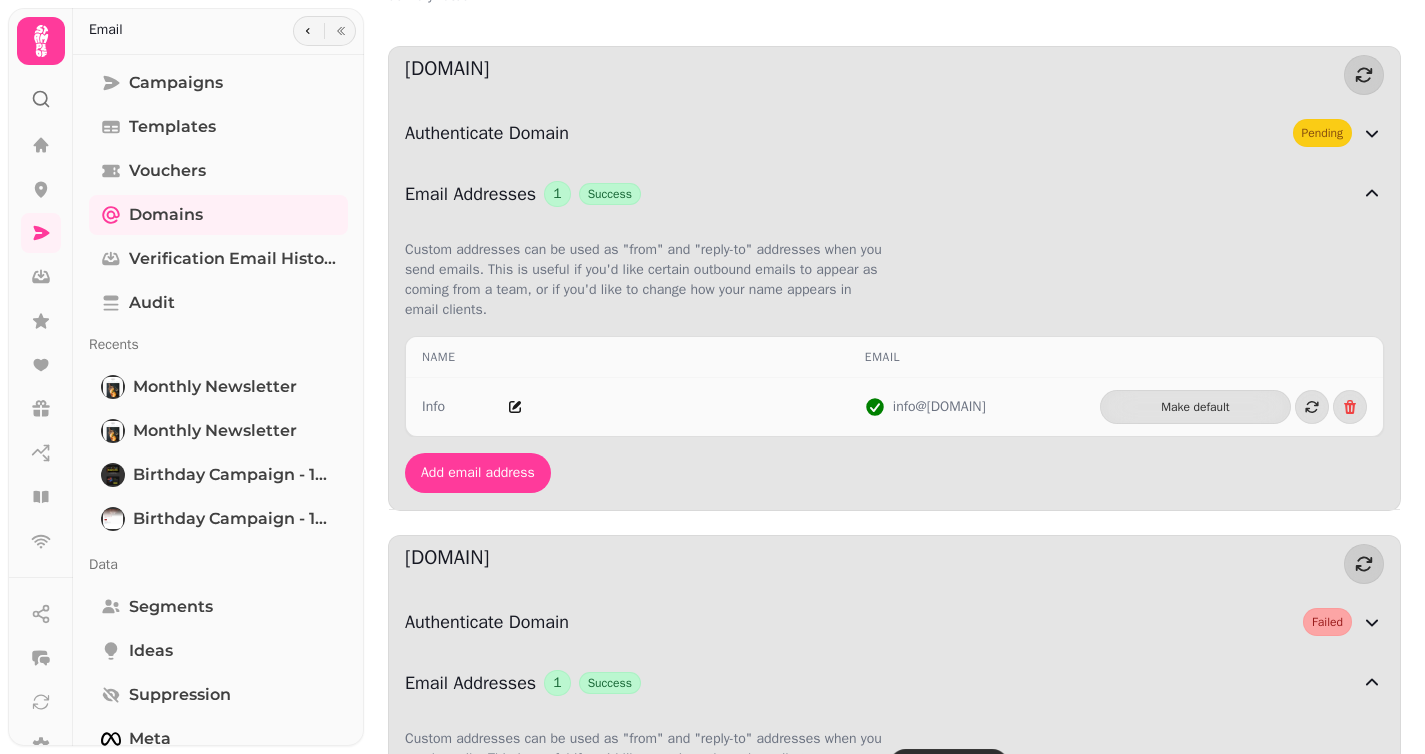 scroll, scrollTop: 0, scrollLeft: 0, axis: both 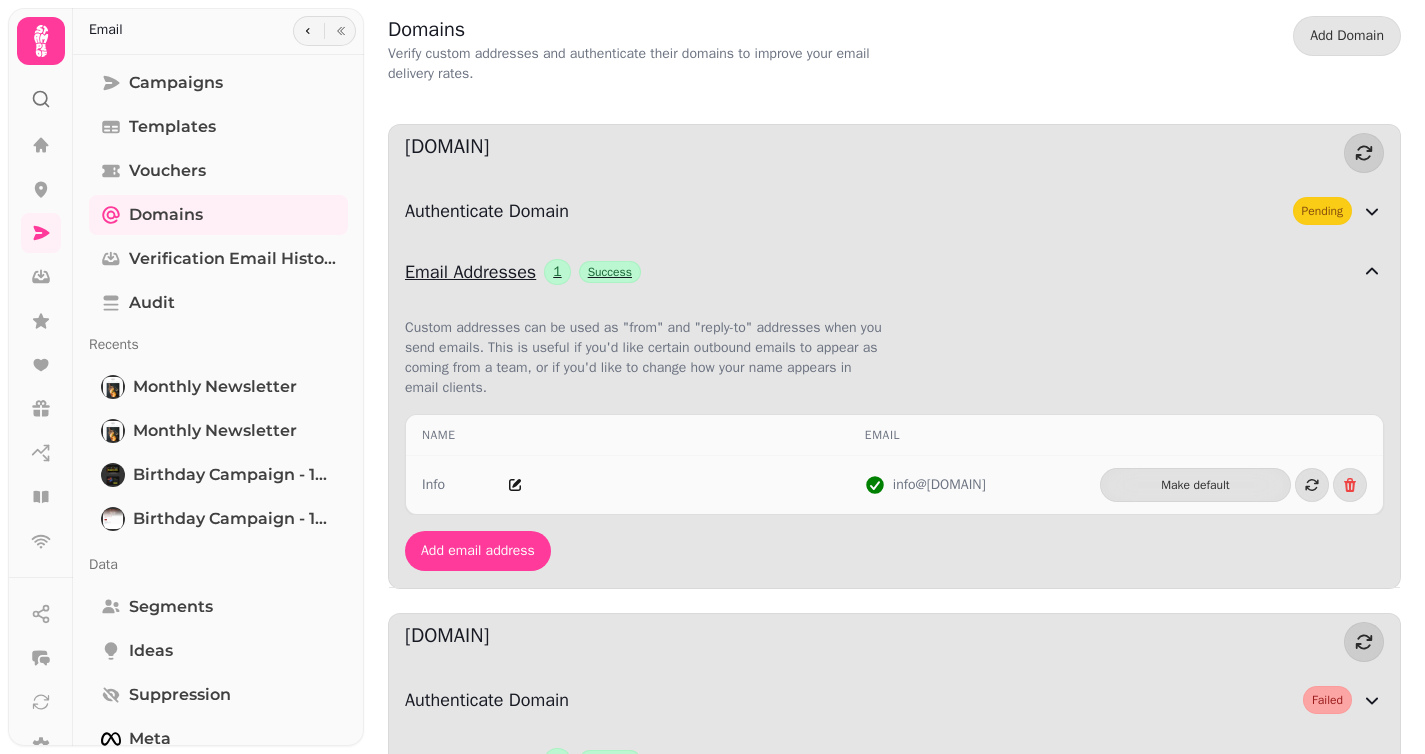 click 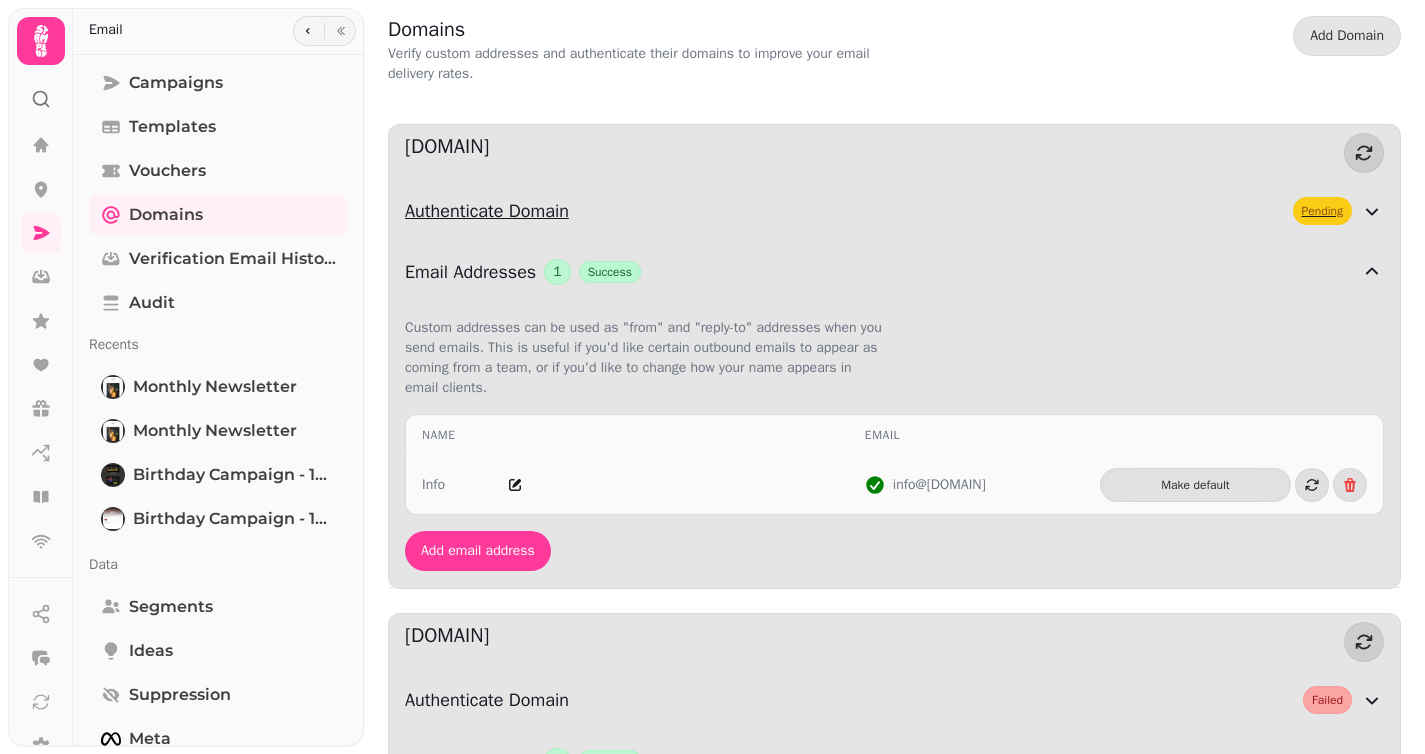 click 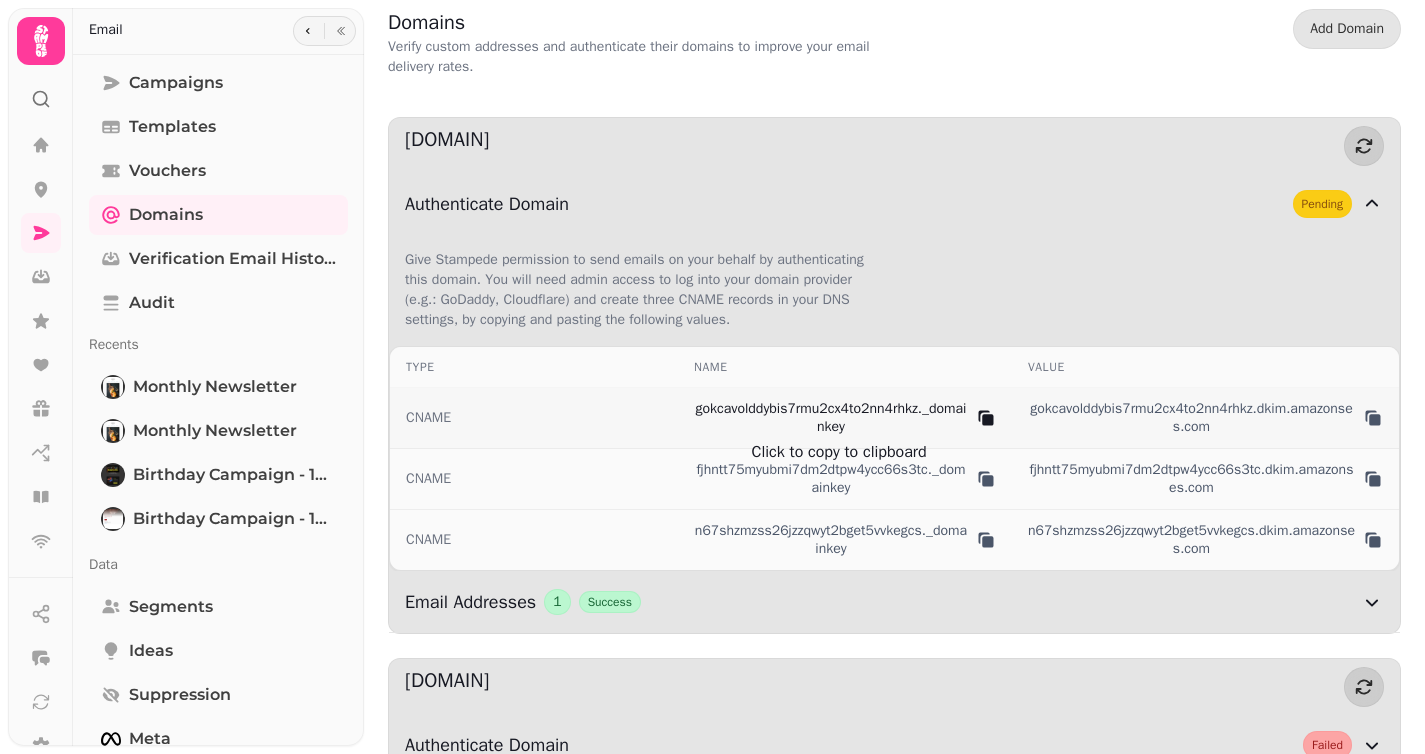scroll, scrollTop: 10, scrollLeft: 0, axis: vertical 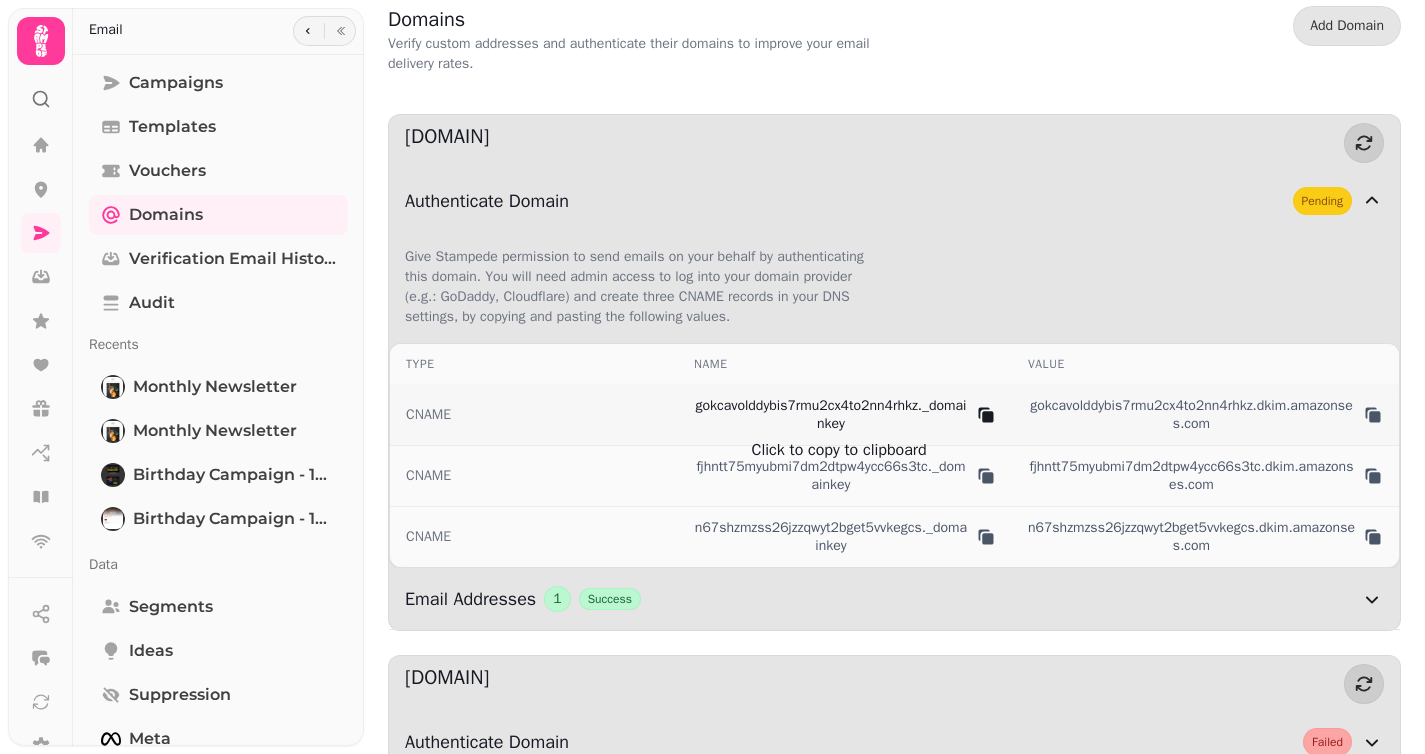 click 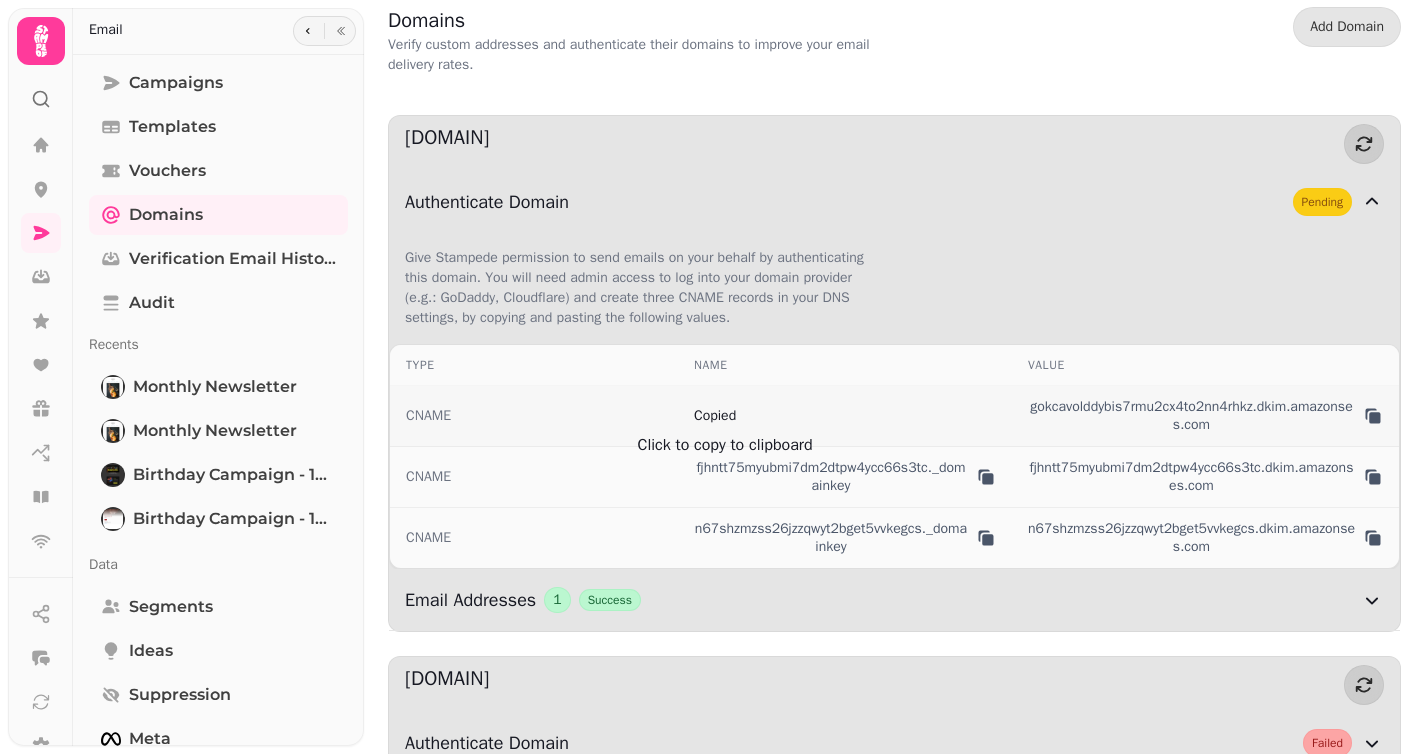click 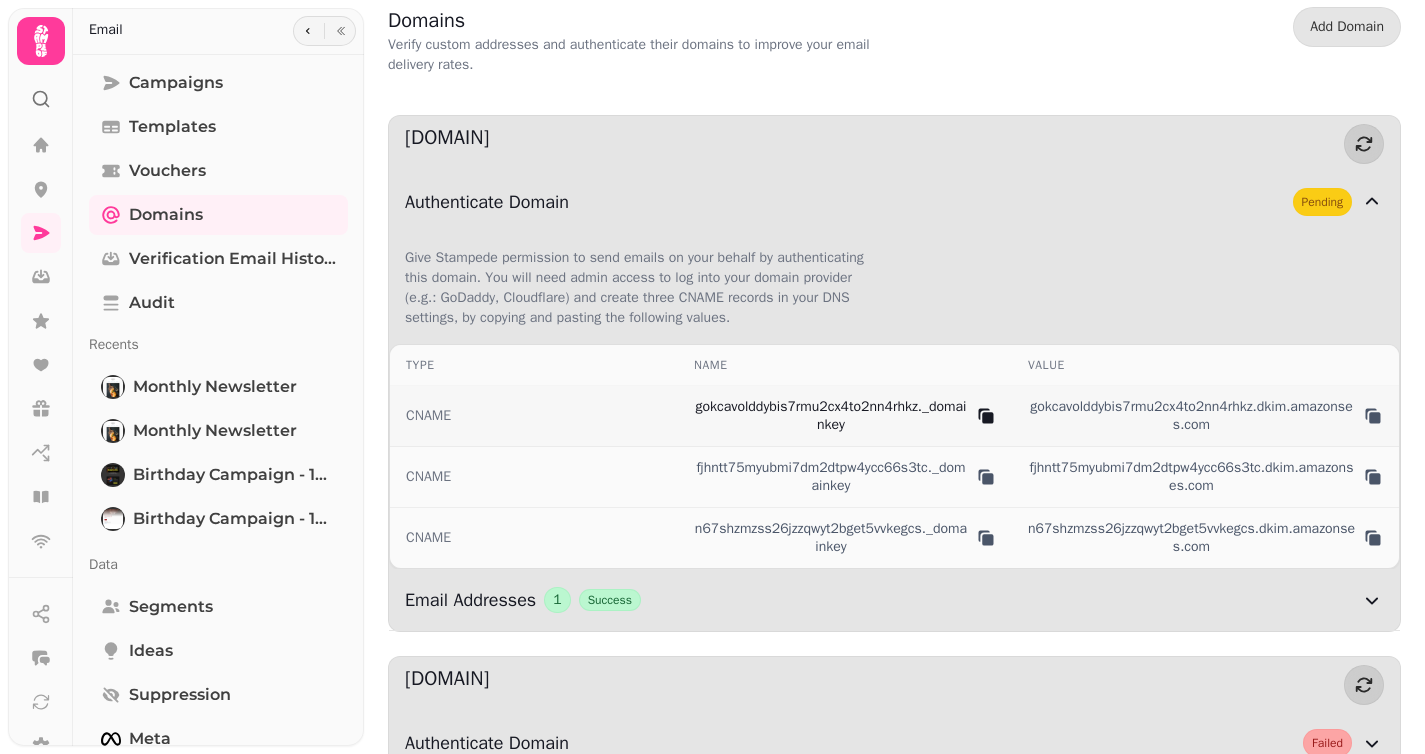 click on "gokcavolddybis7rmu2cx4to2nn4rhkz. _domainkey" at bounding box center (845, 416) 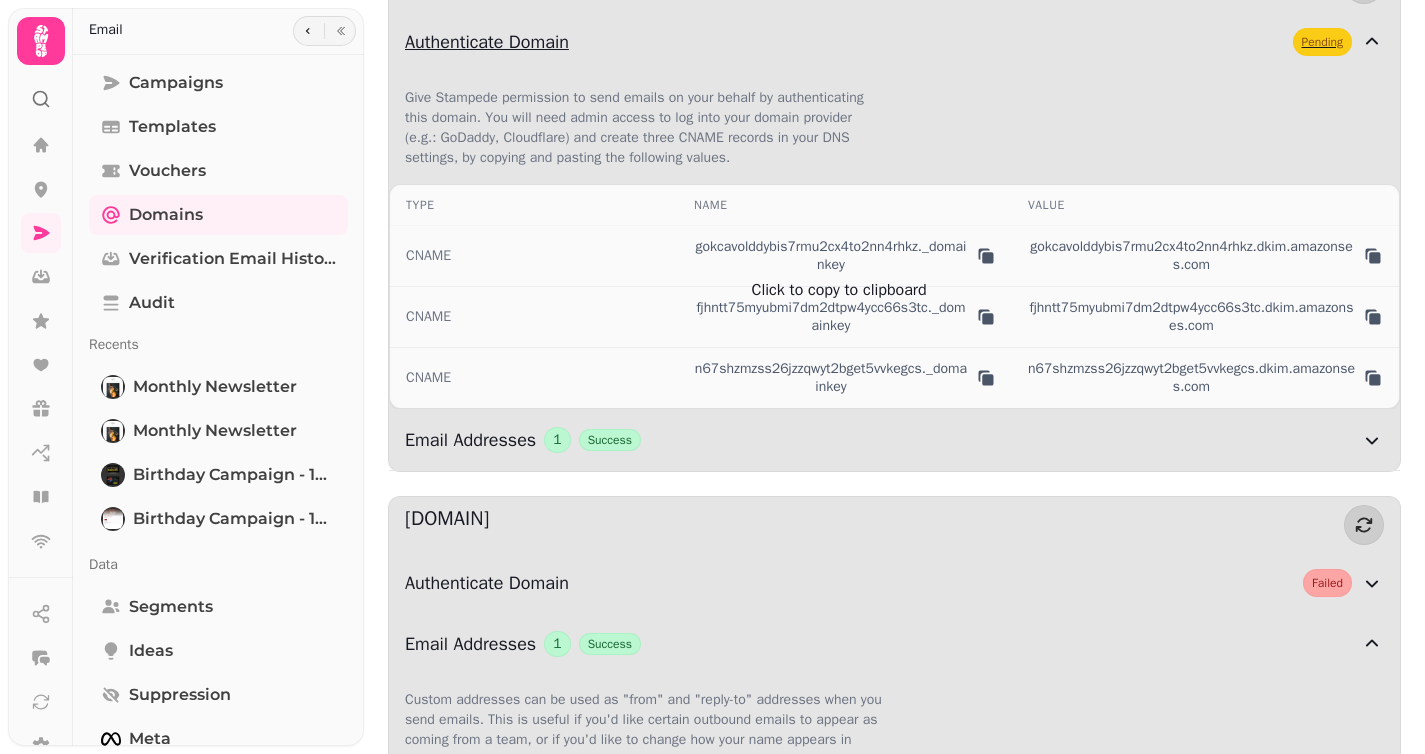 scroll, scrollTop: 170, scrollLeft: 0, axis: vertical 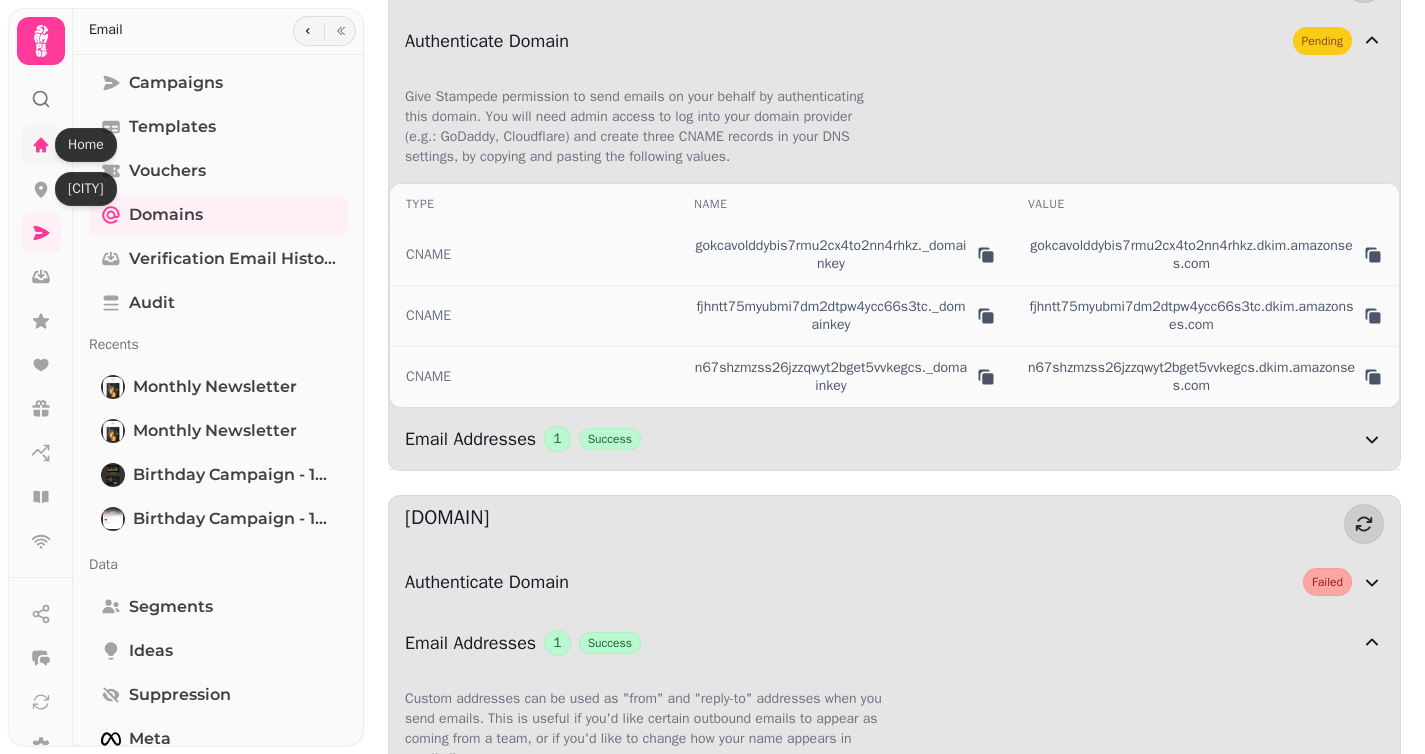 click 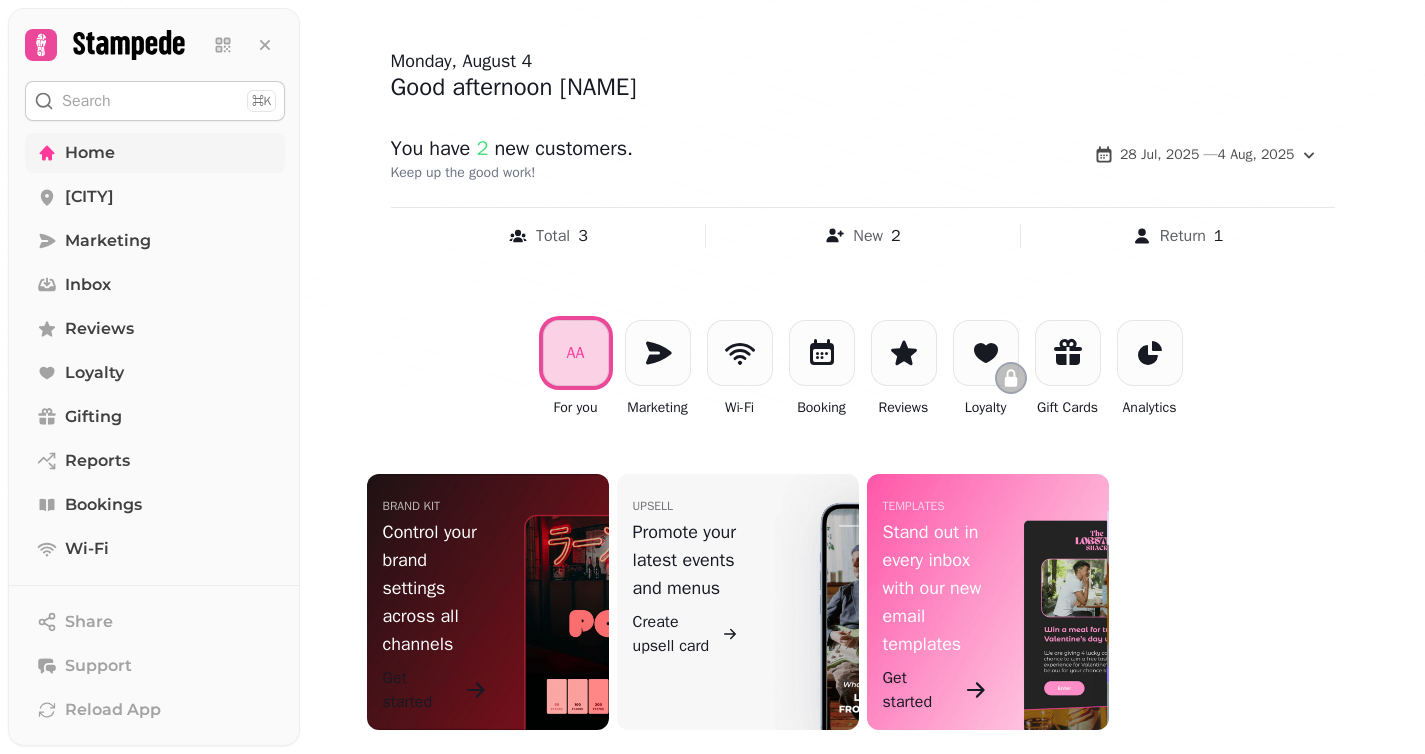 scroll, scrollTop: 89, scrollLeft: 0, axis: vertical 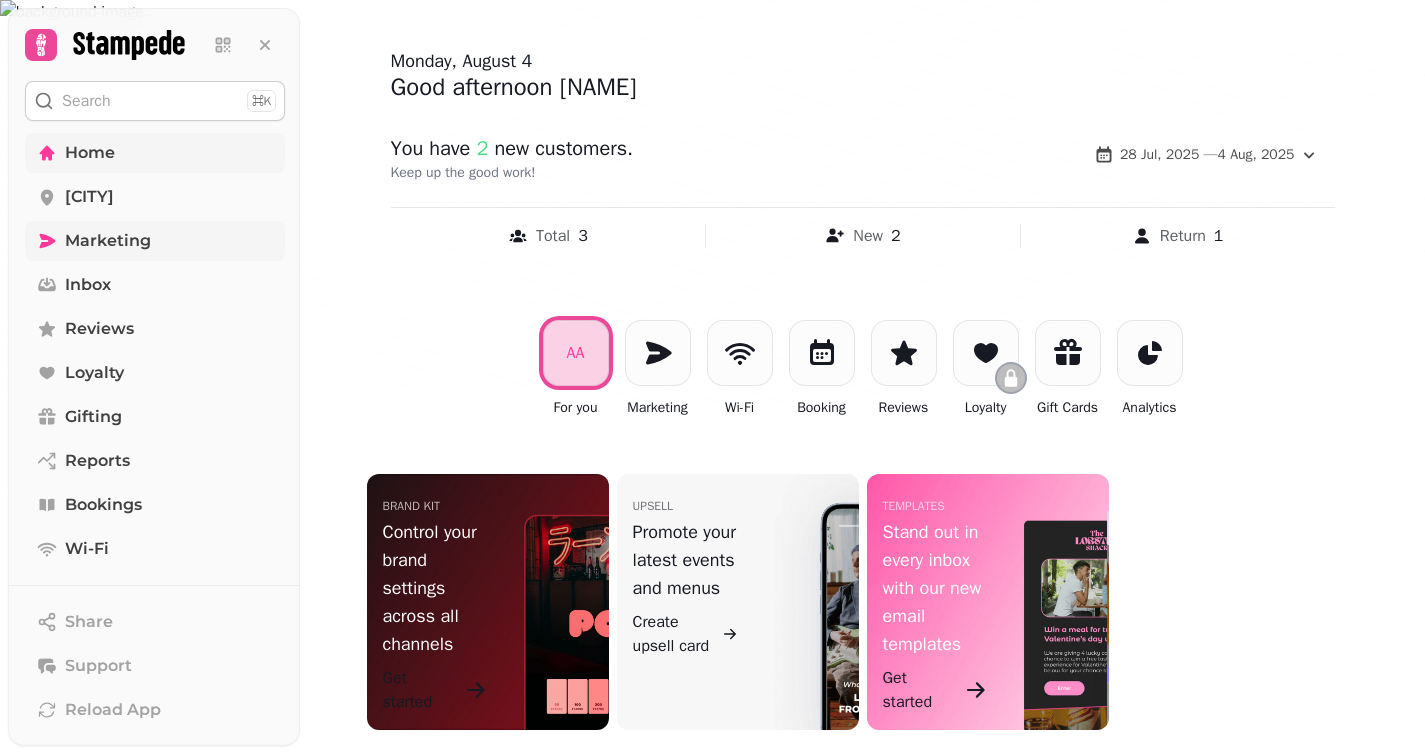 click on "Marketing" at bounding box center [108, 241] 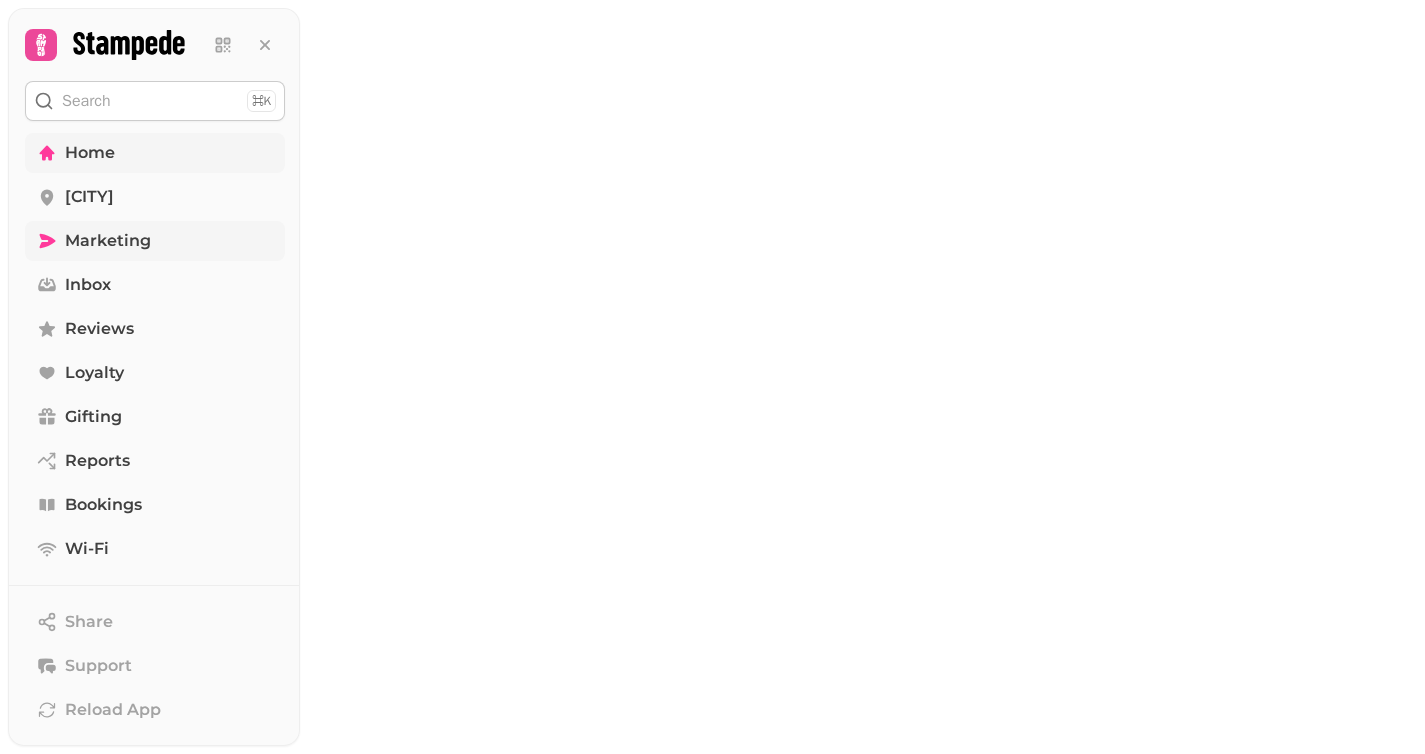 scroll, scrollTop: 0, scrollLeft: 0, axis: both 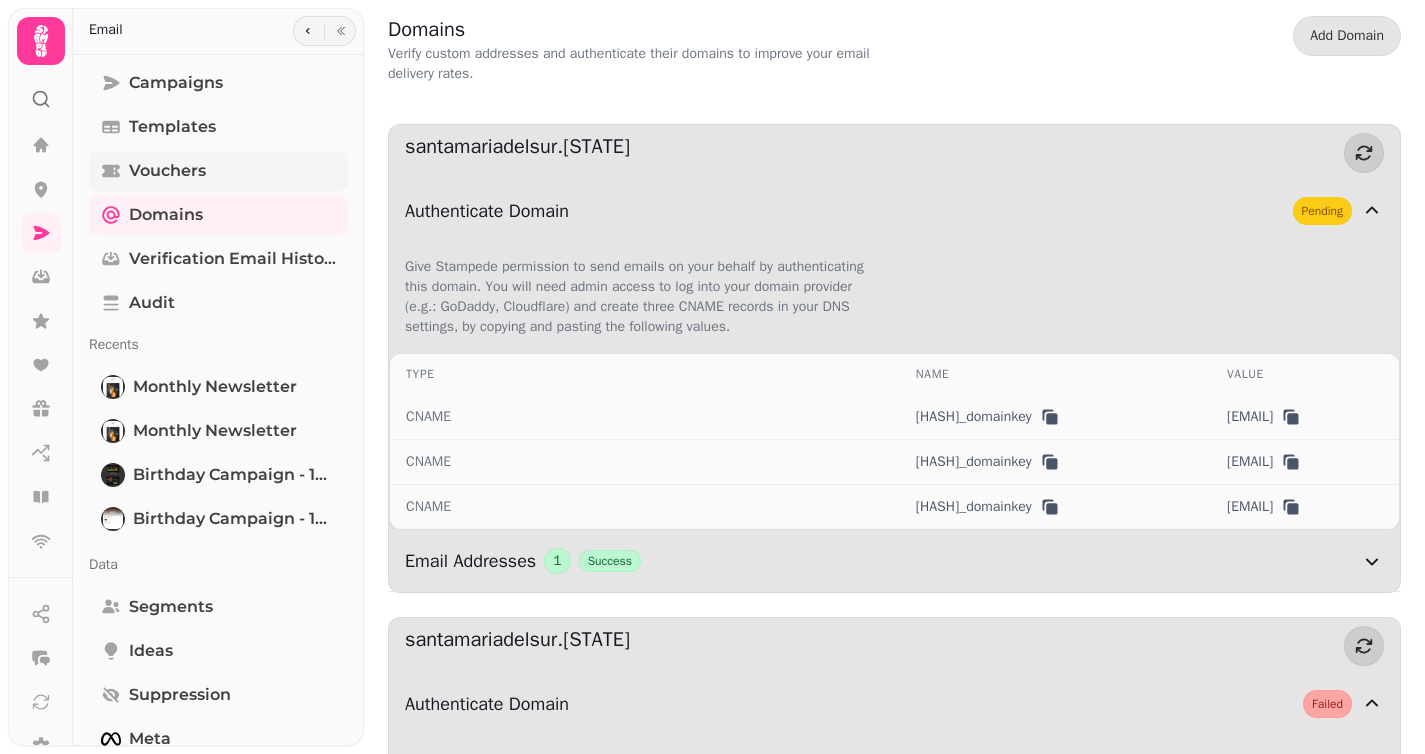 click on "Vouchers" at bounding box center (167, 171) 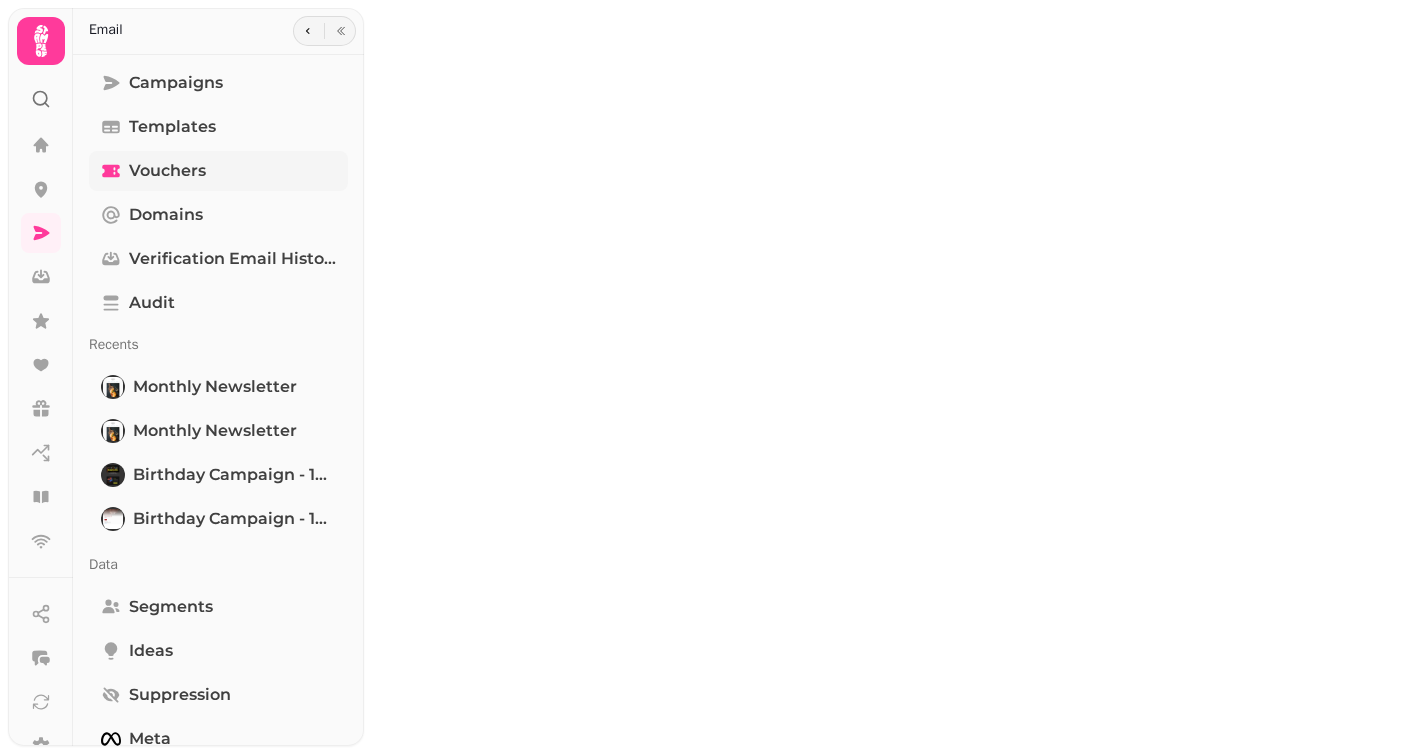 select on "**" 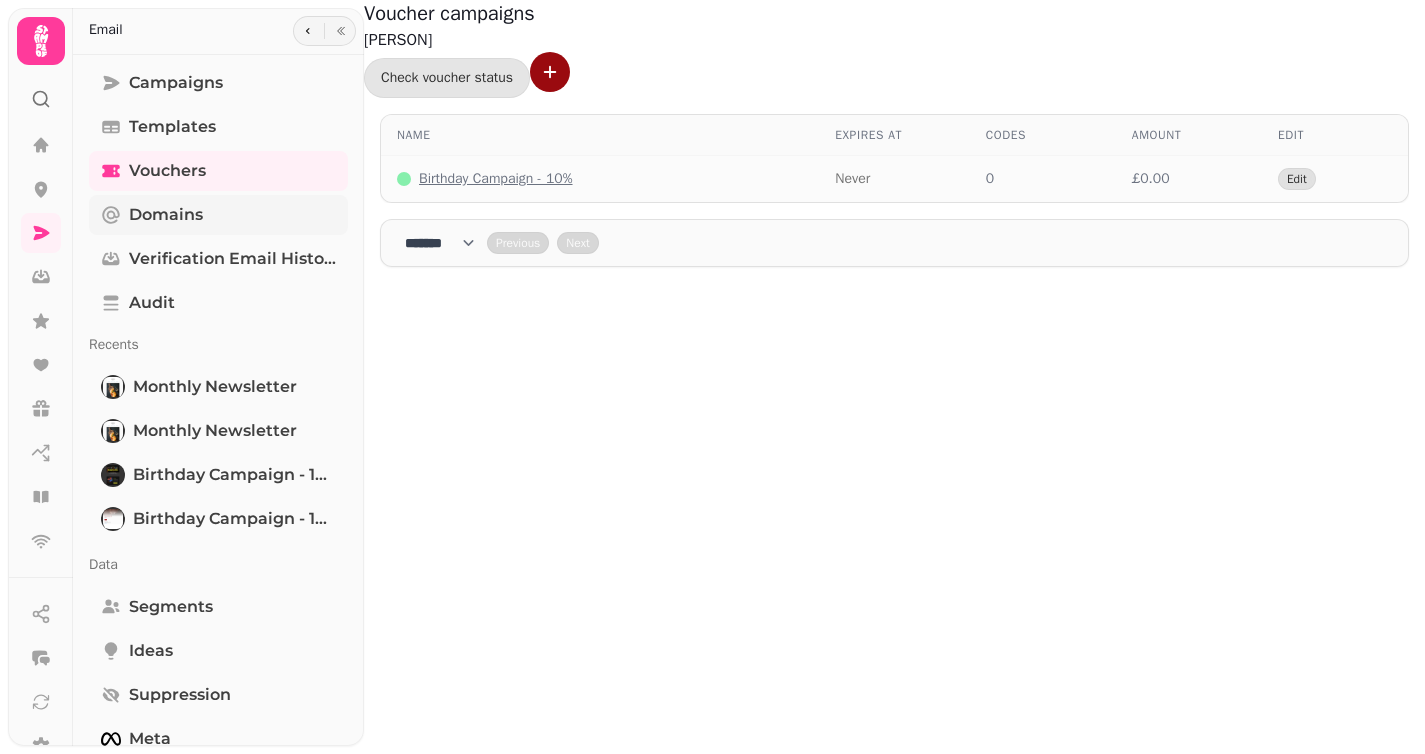 click on "Domains" at bounding box center [166, 215] 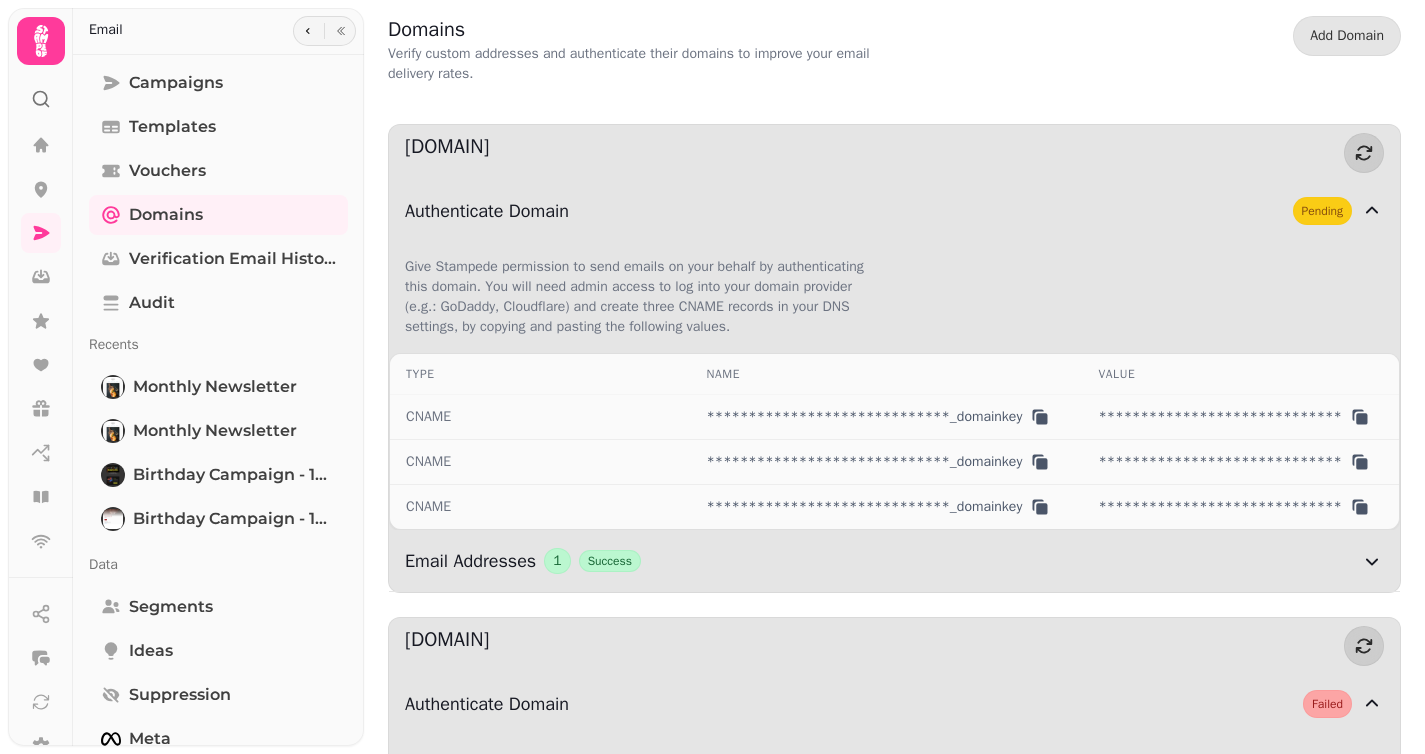 scroll, scrollTop: 0, scrollLeft: 0, axis: both 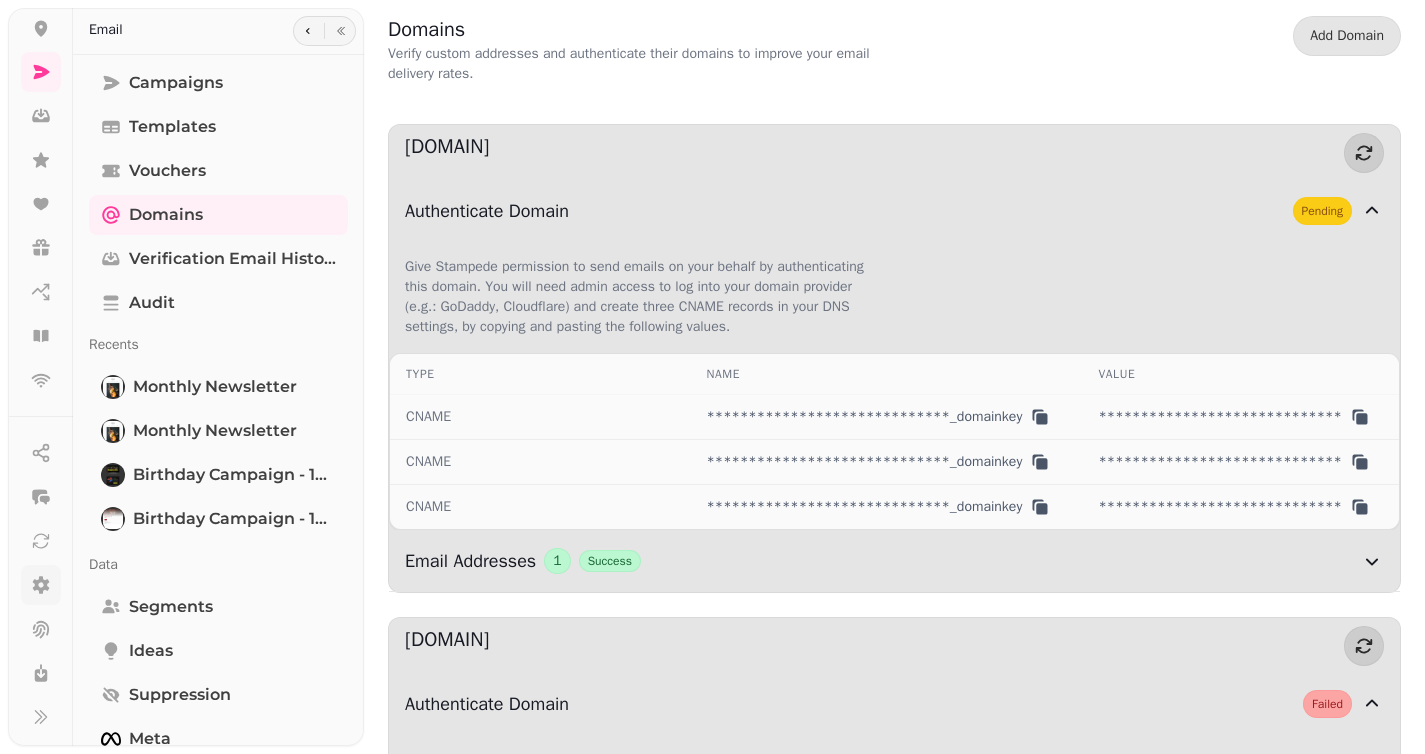 click 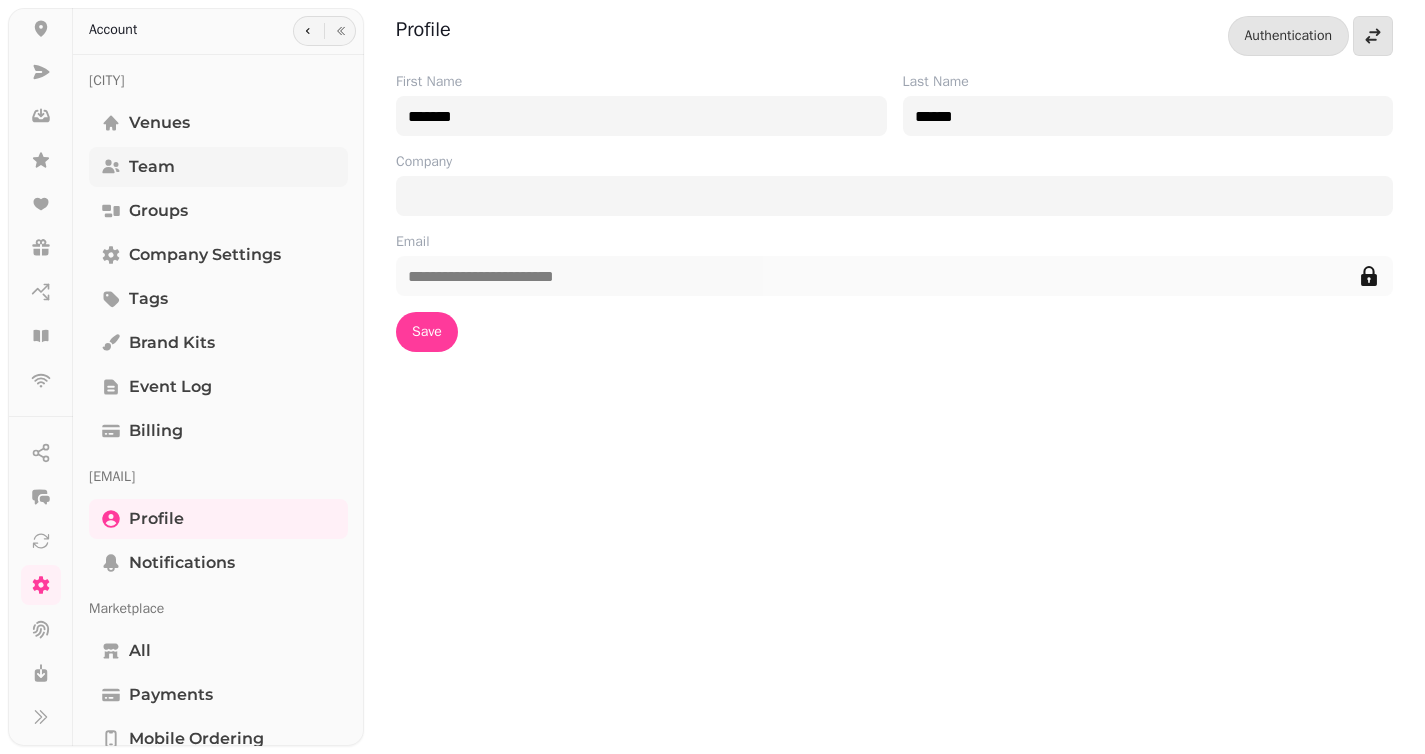 click on "Team" at bounding box center (152, 167) 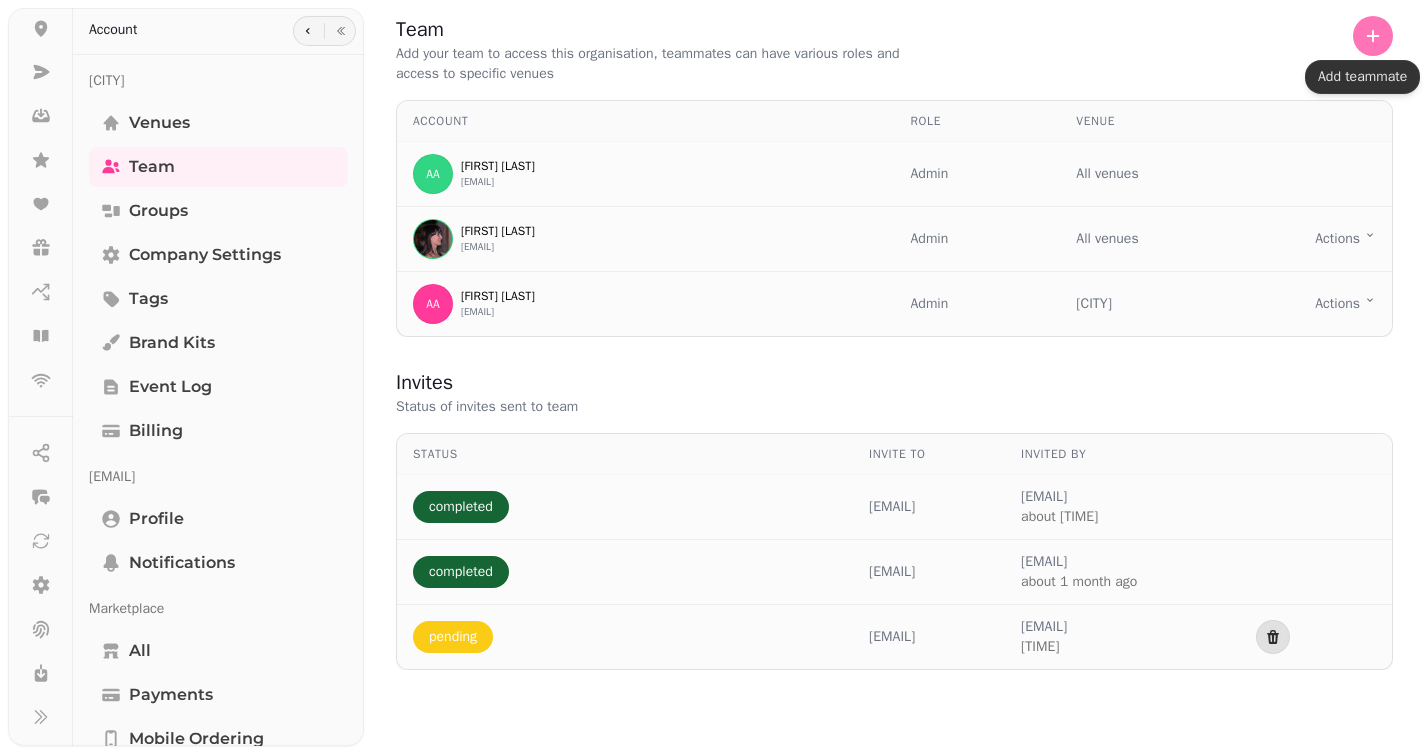 click 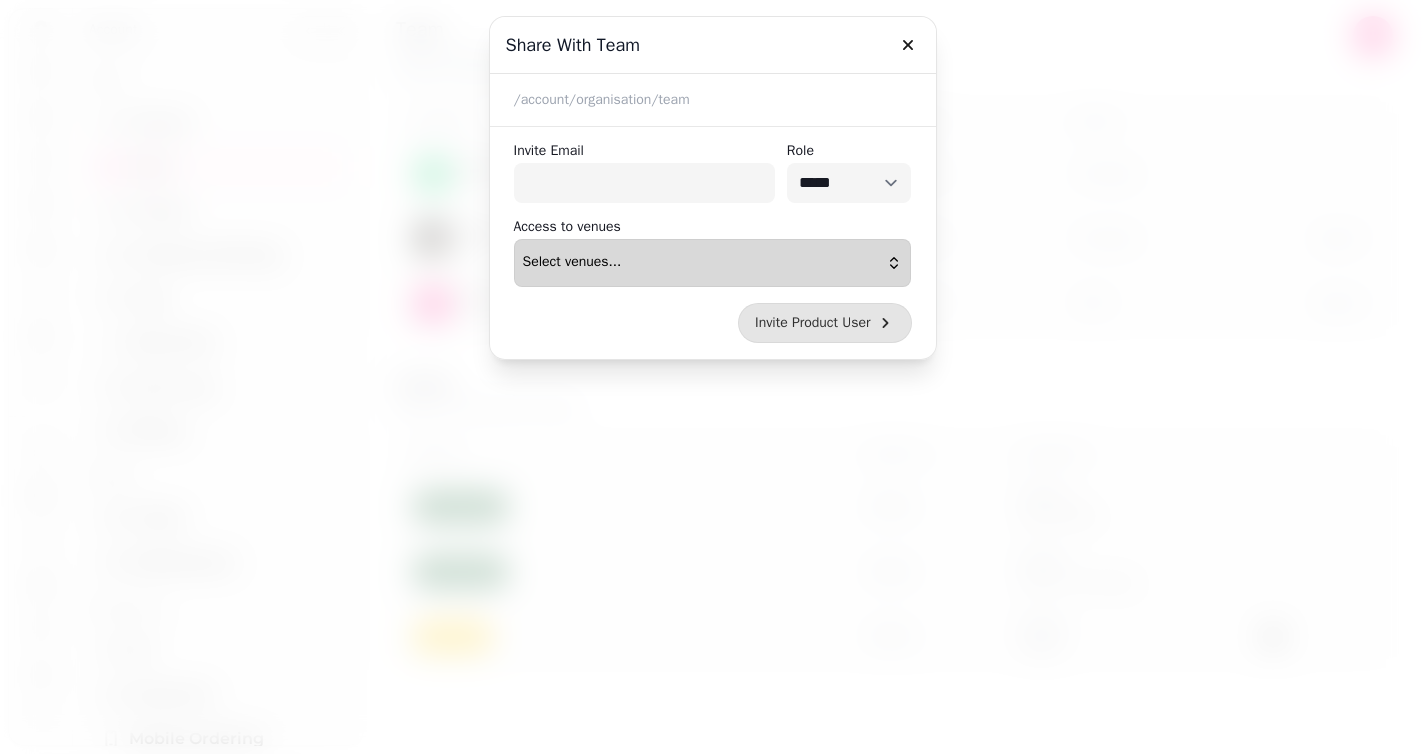 click on "Select venues..." at bounding box center [572, 263] 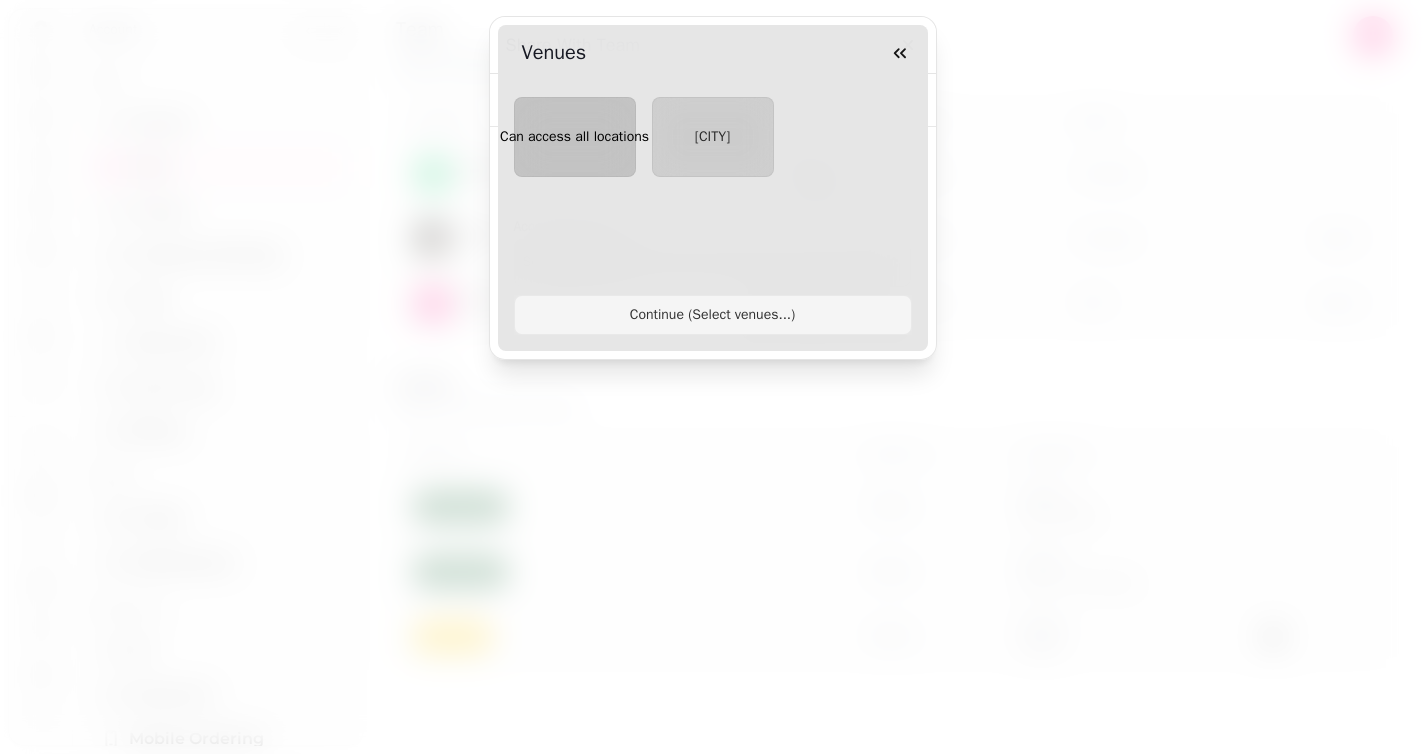 click on "Can access all locations" at bounding box center [575, 137] 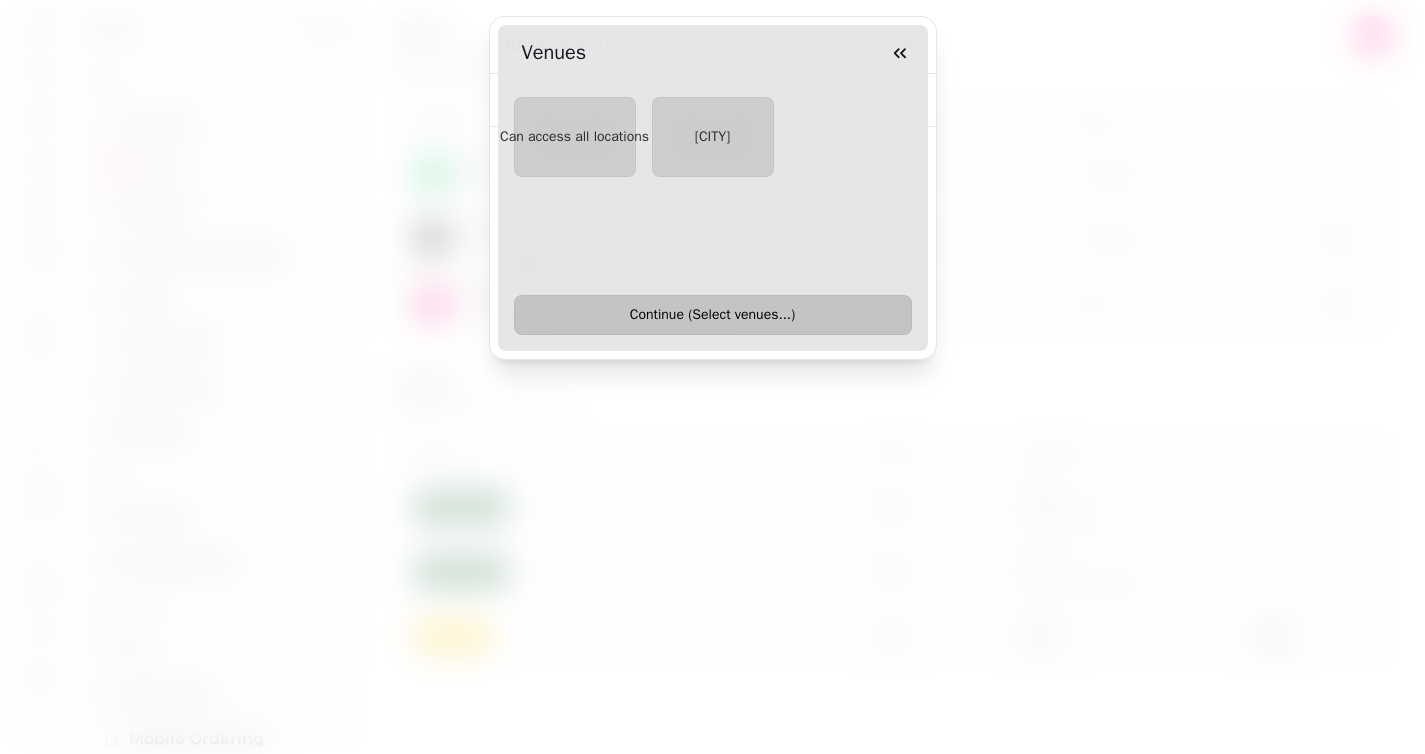 click on "Continue ( Select venues... )" at bounding box center [713, 315] 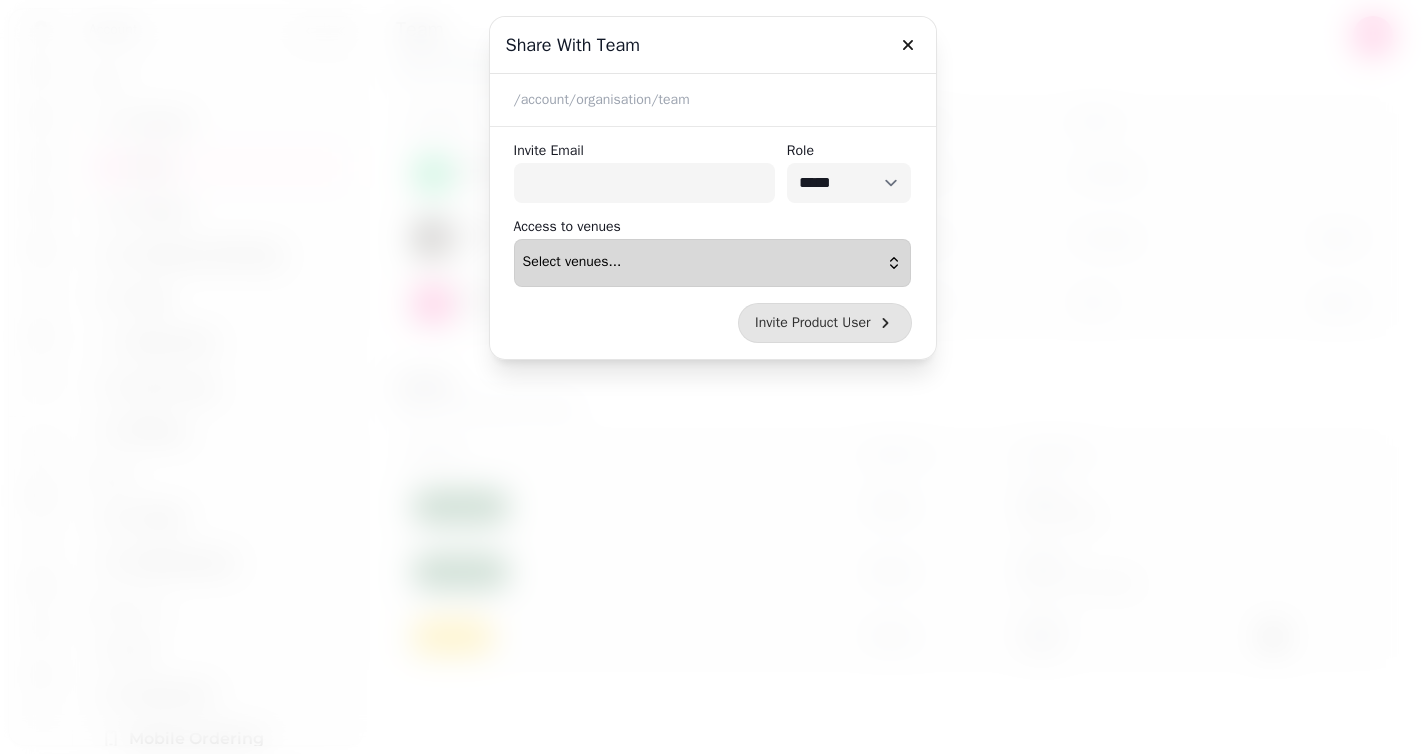 click on "Select venues..." at bounding box center (572, 263) 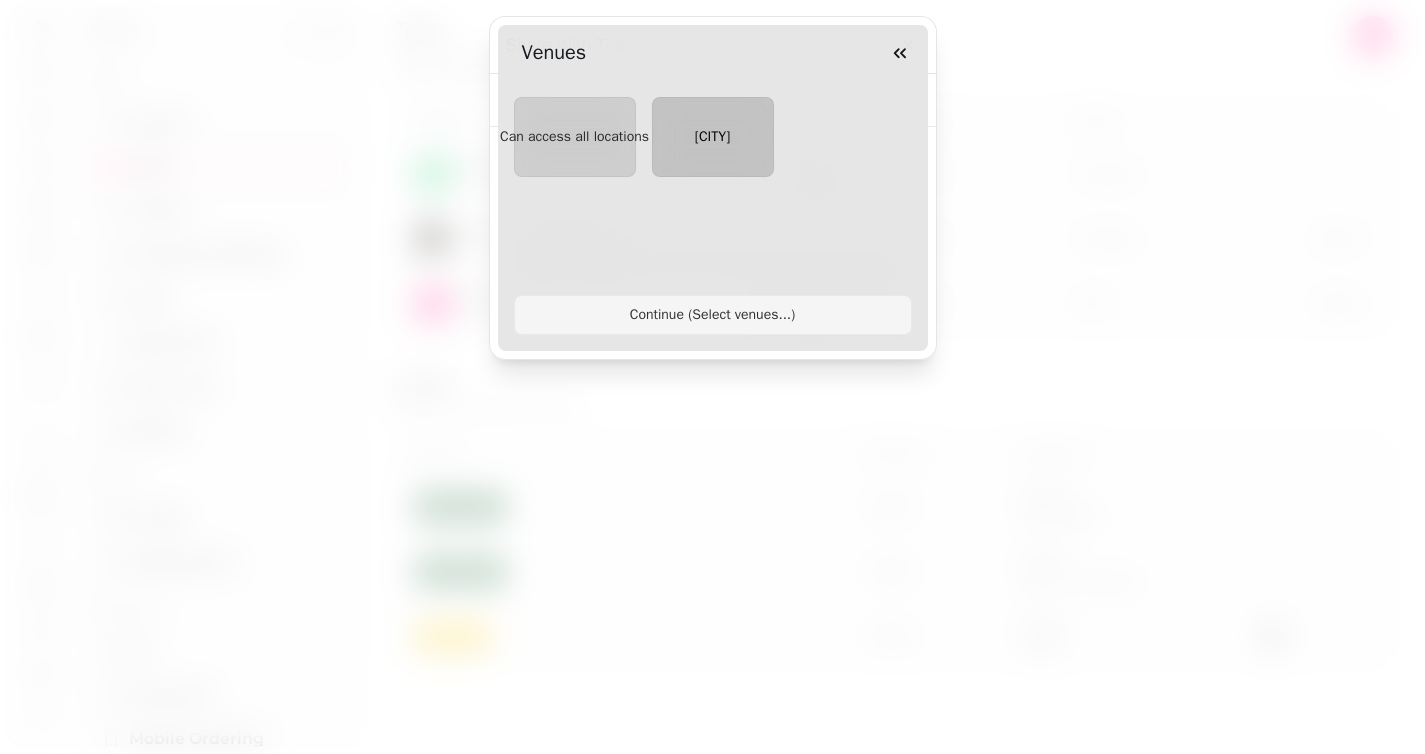 click on "[CITY]" at bounding box center (713, 136) 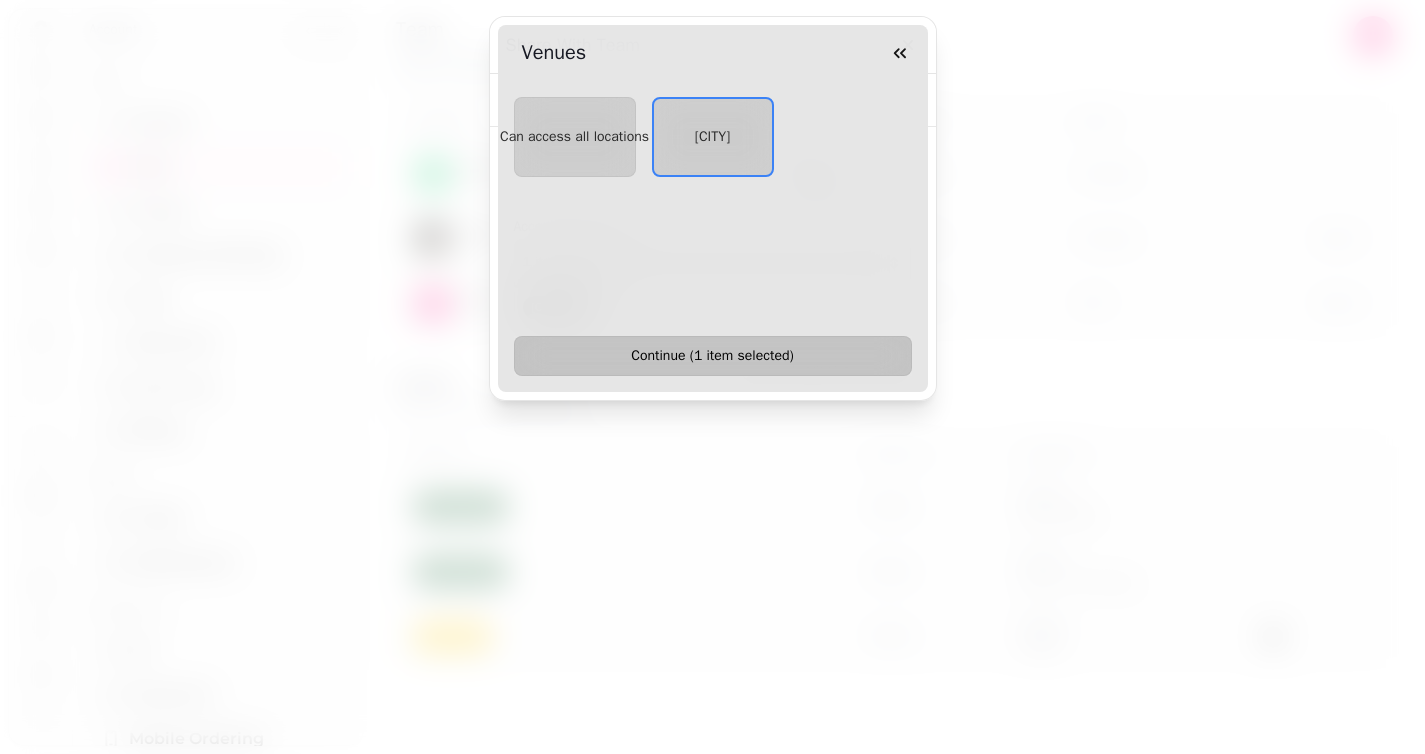 click on "Continue ( 1 item selected )" at bounding box center [713, 356] 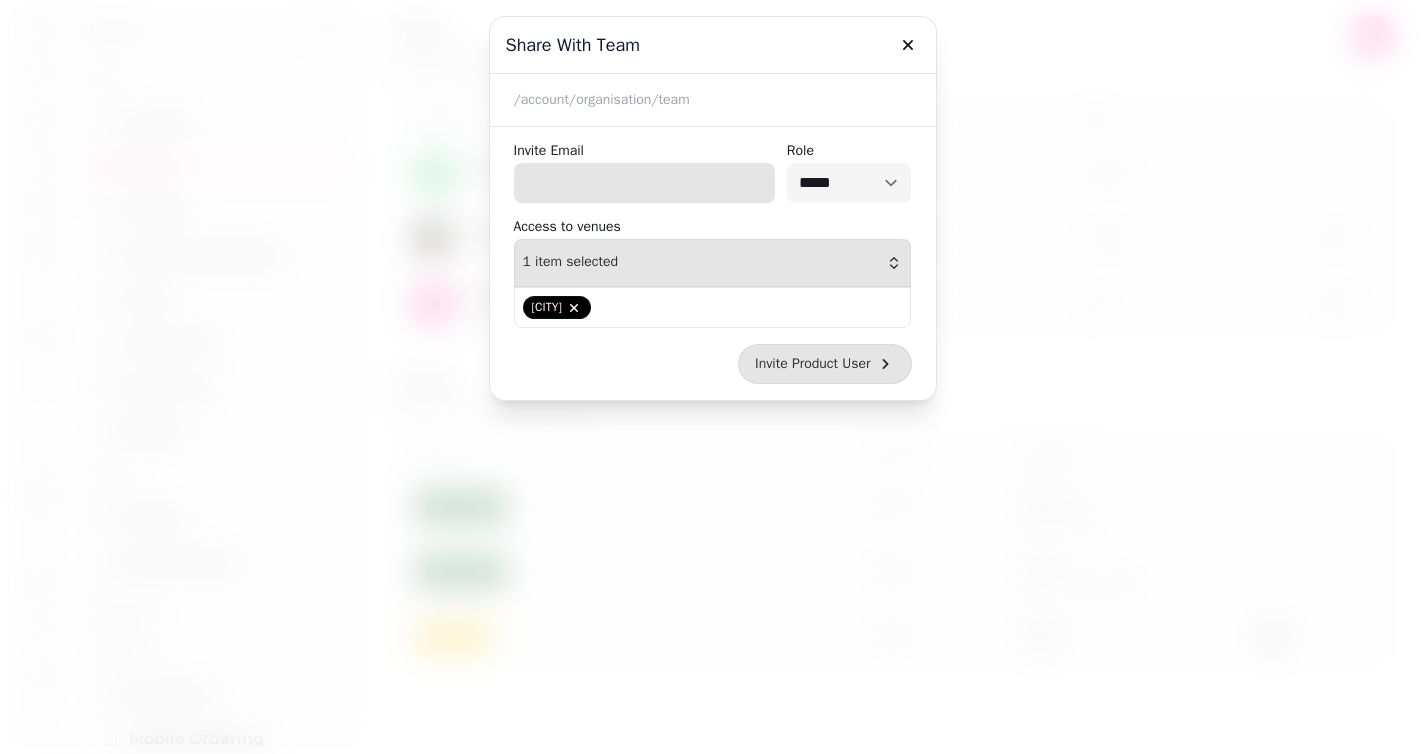 click on "Invite Email" at bounding box center (644, 183) 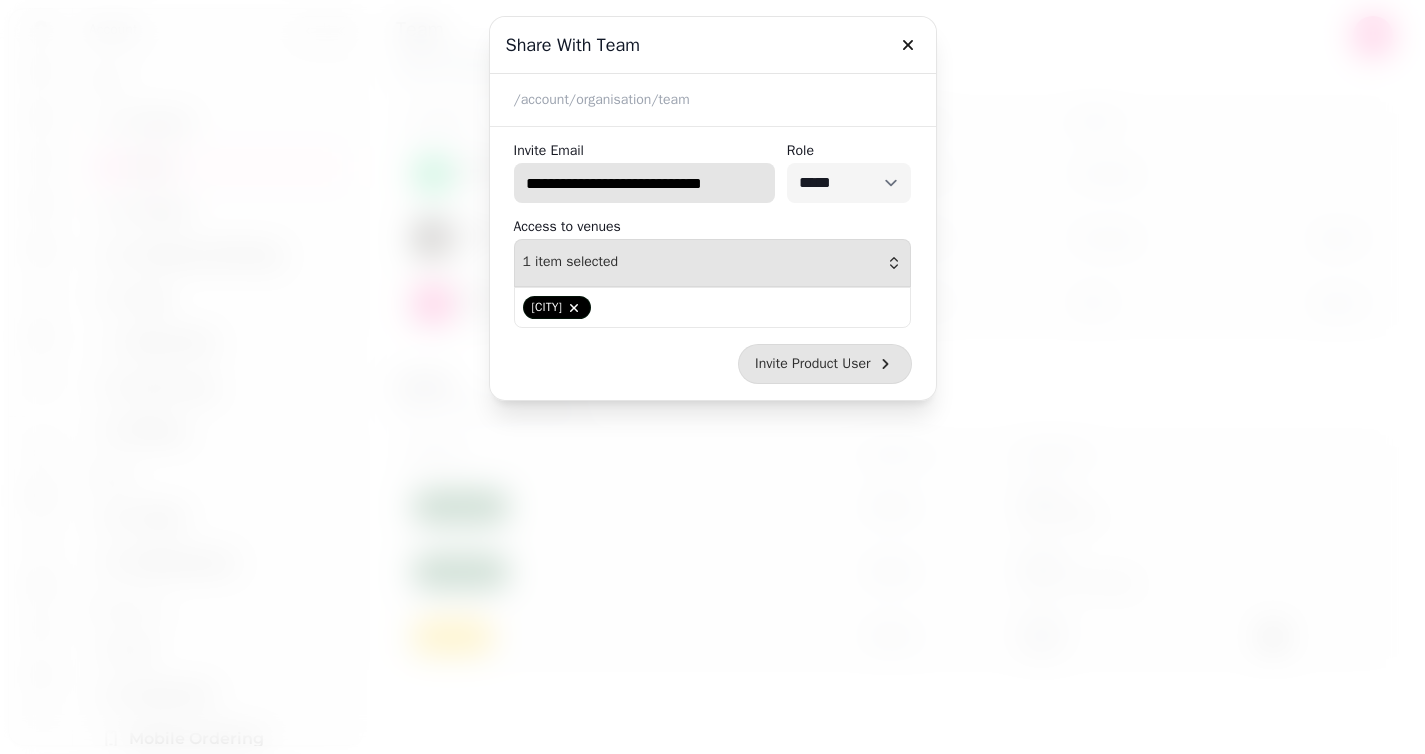 scroll, scrollTop: 0, scrollLeft: 5, axis: horizontal 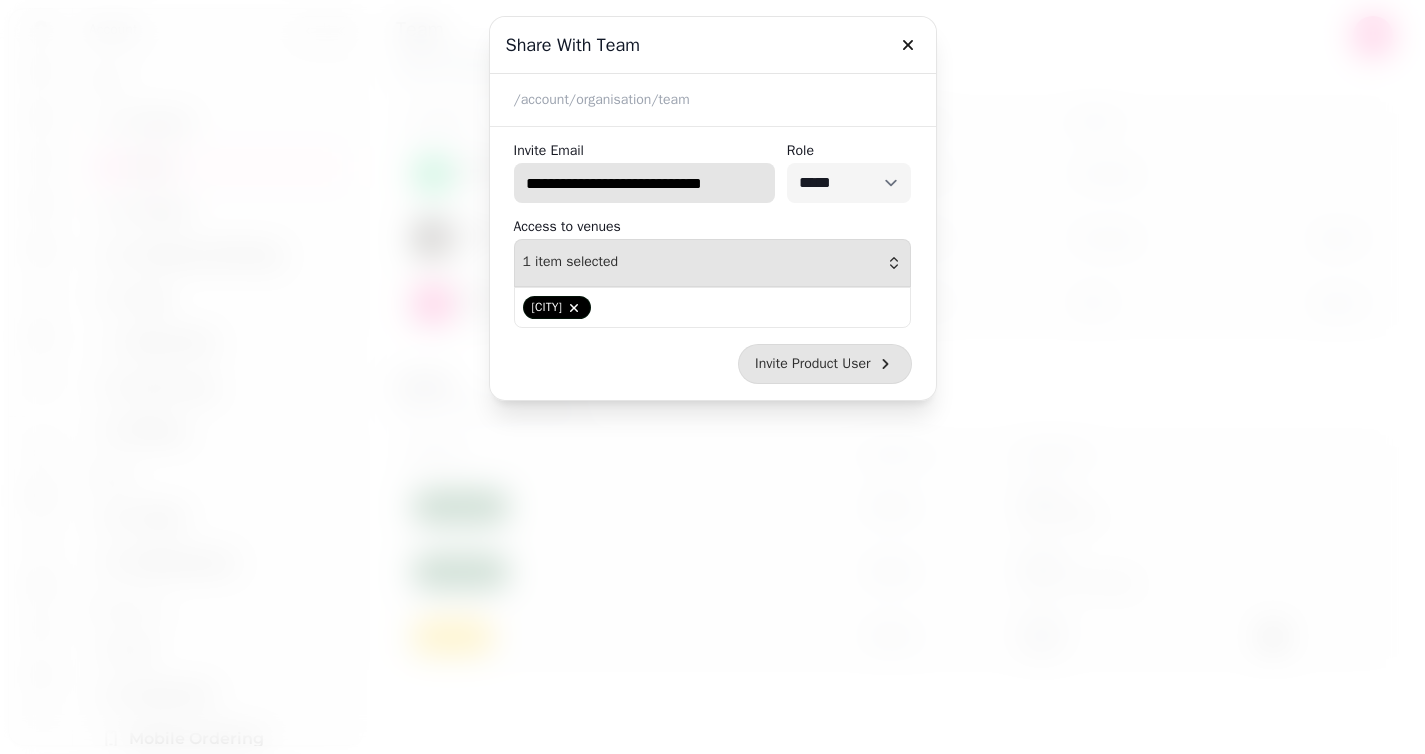 type on "**********" 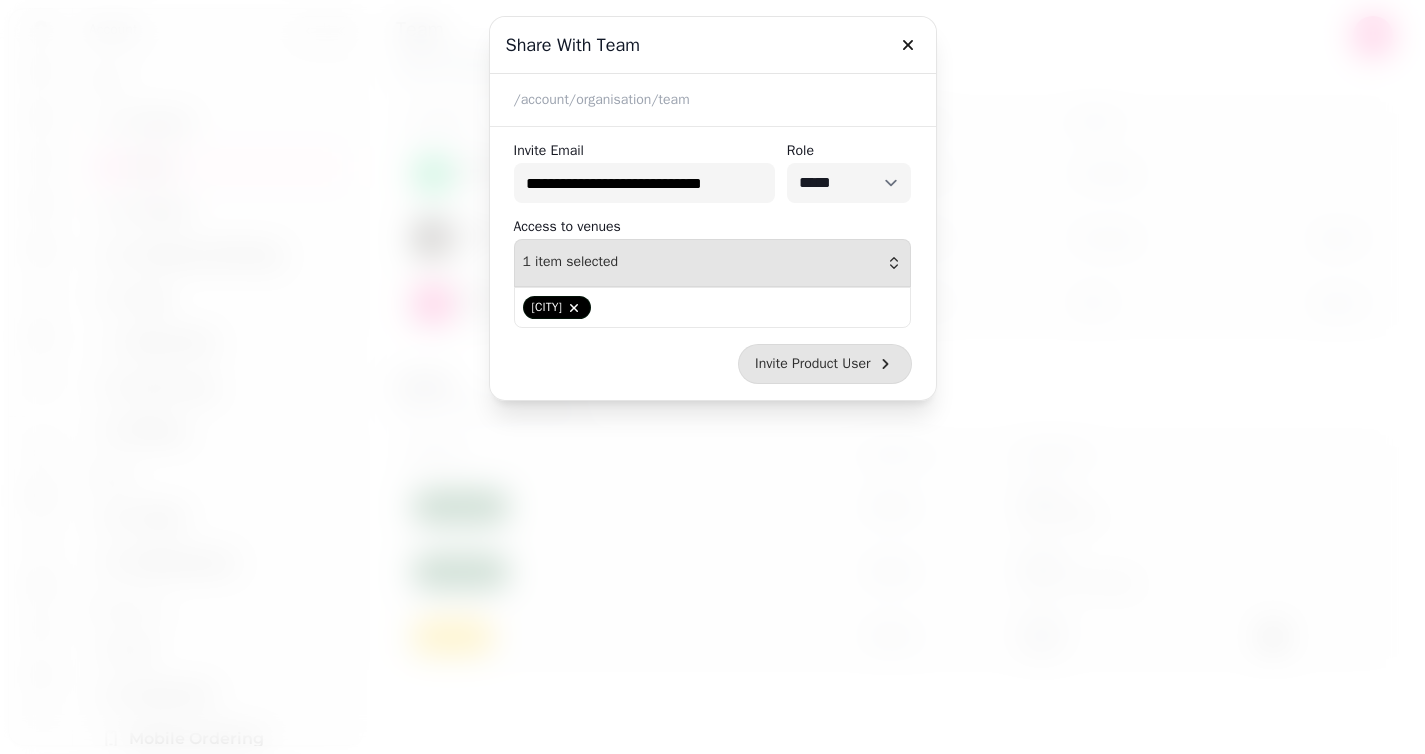 scroll, scrollTop: 0, scrollLeft: 0, axis: both 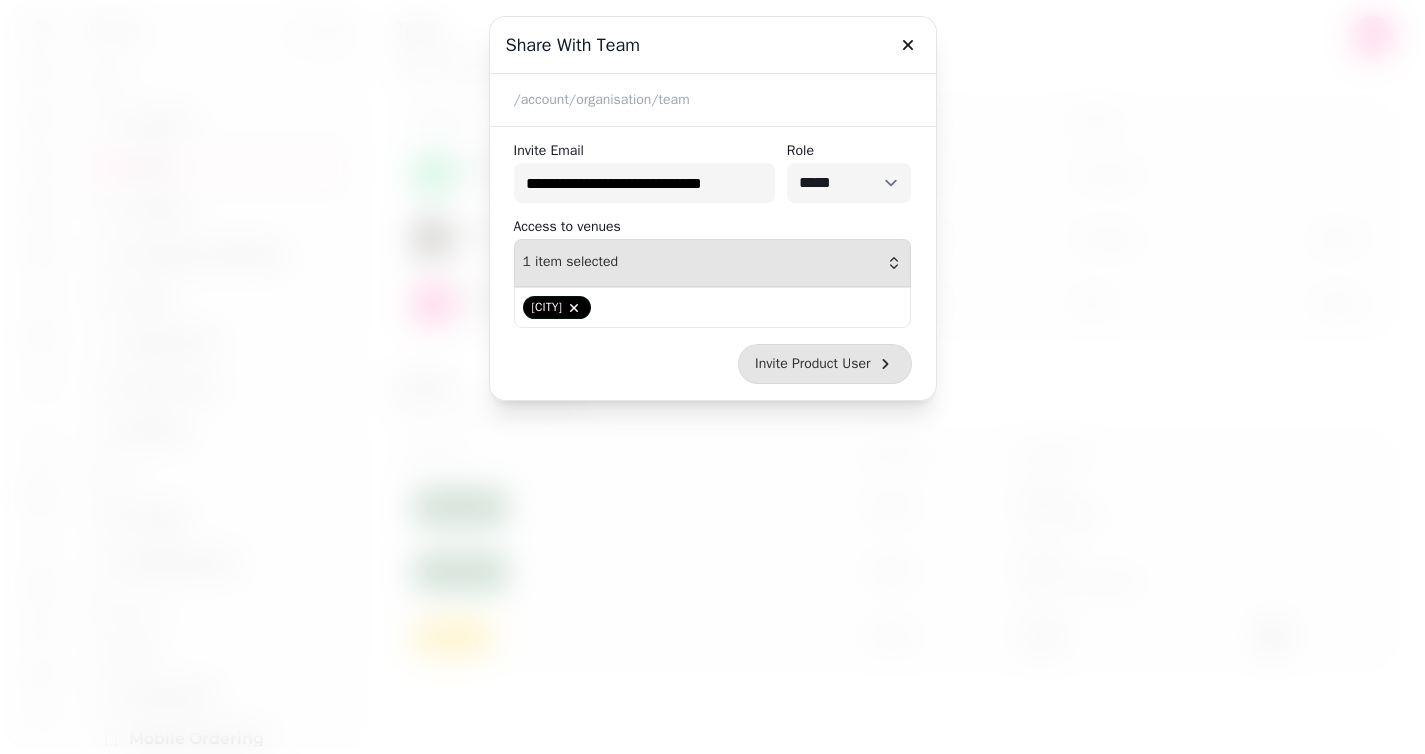 click on "Invite Product User" at bounding box center (812, 364) 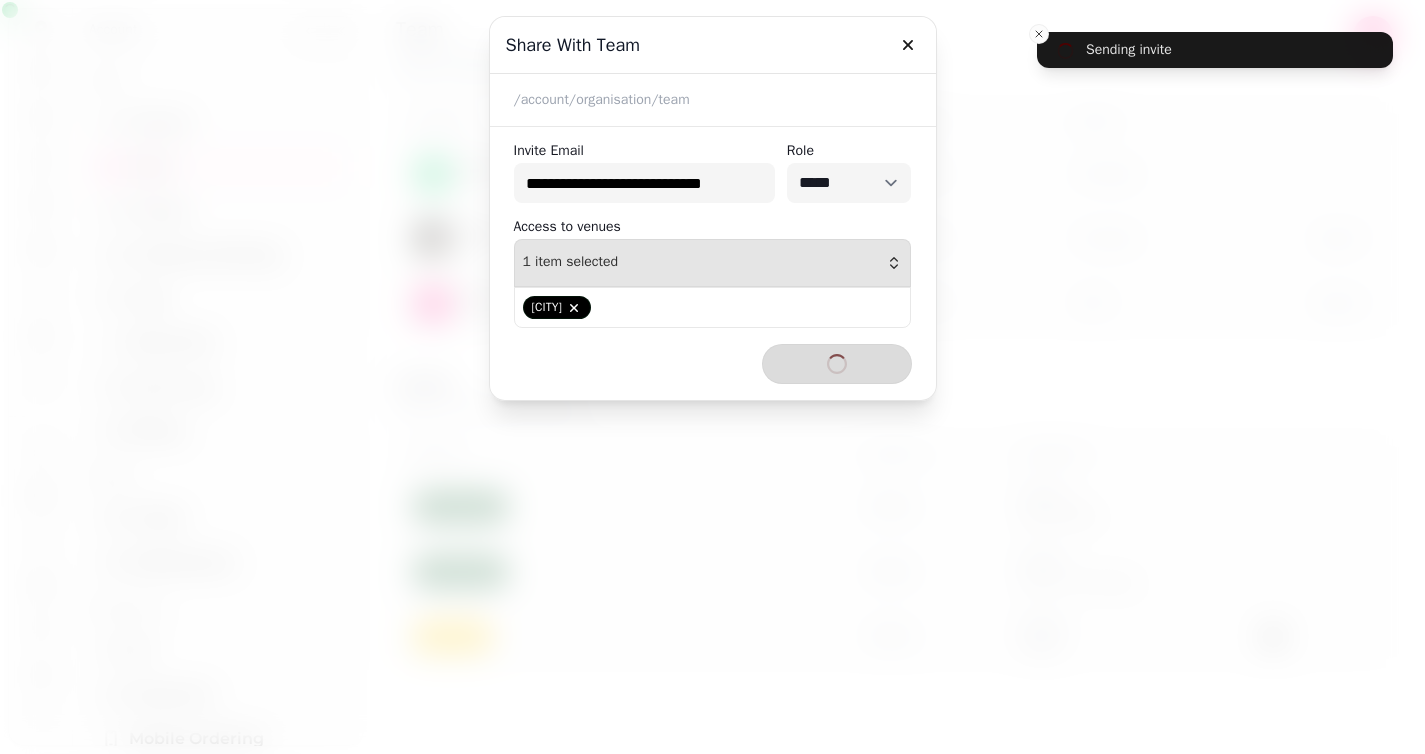 type 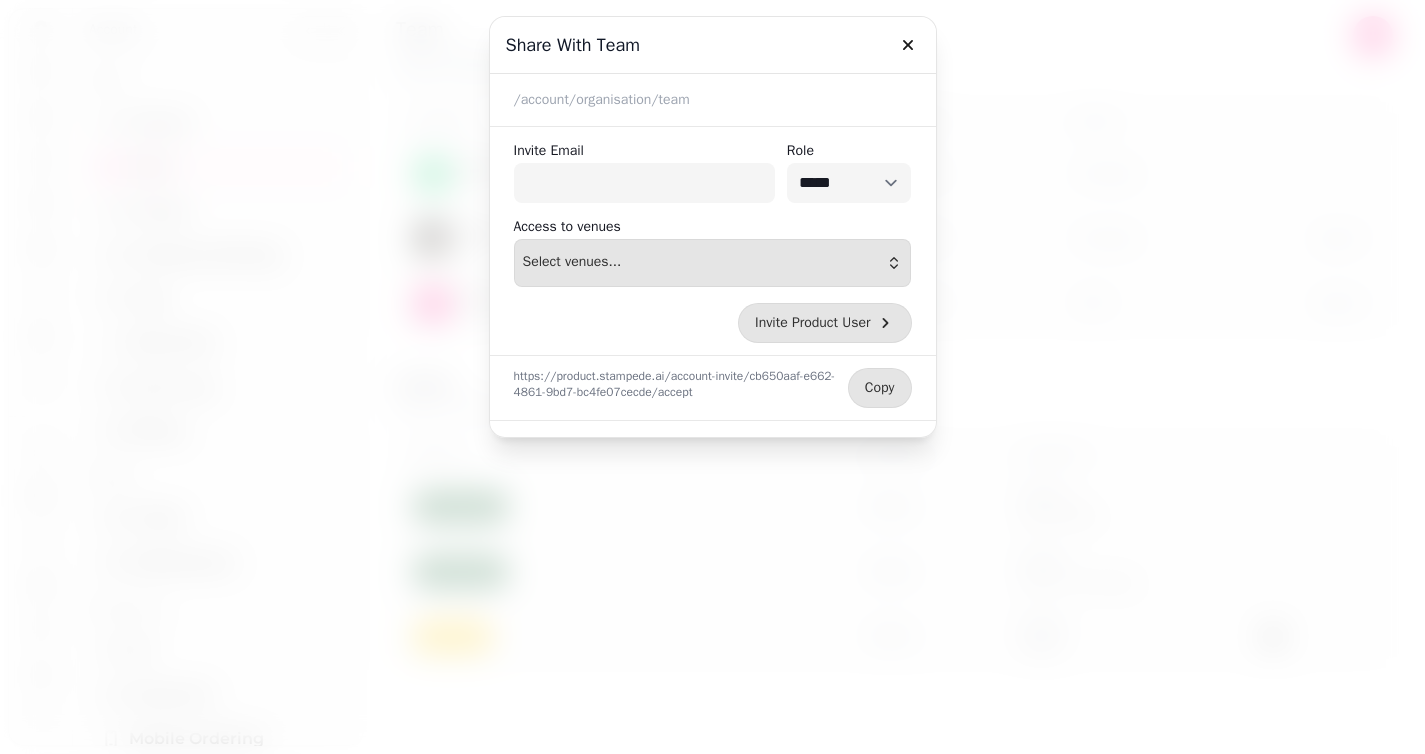 drag, startPoint x: 904, startPoint y: 40, endPoint x: 899, endPoint y: 85, distance: 45.276924 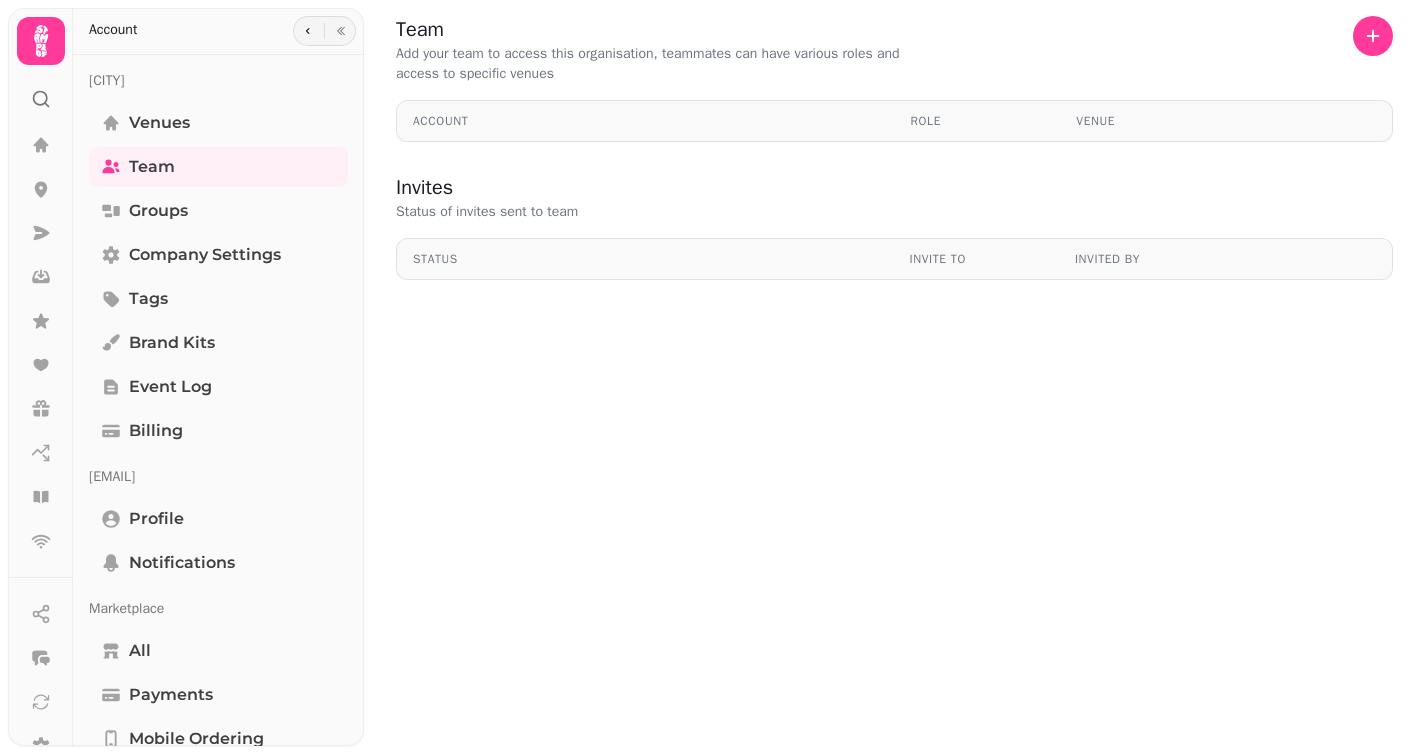 scroll, scrollTop: 0, scrollLeft: 0, axis: both 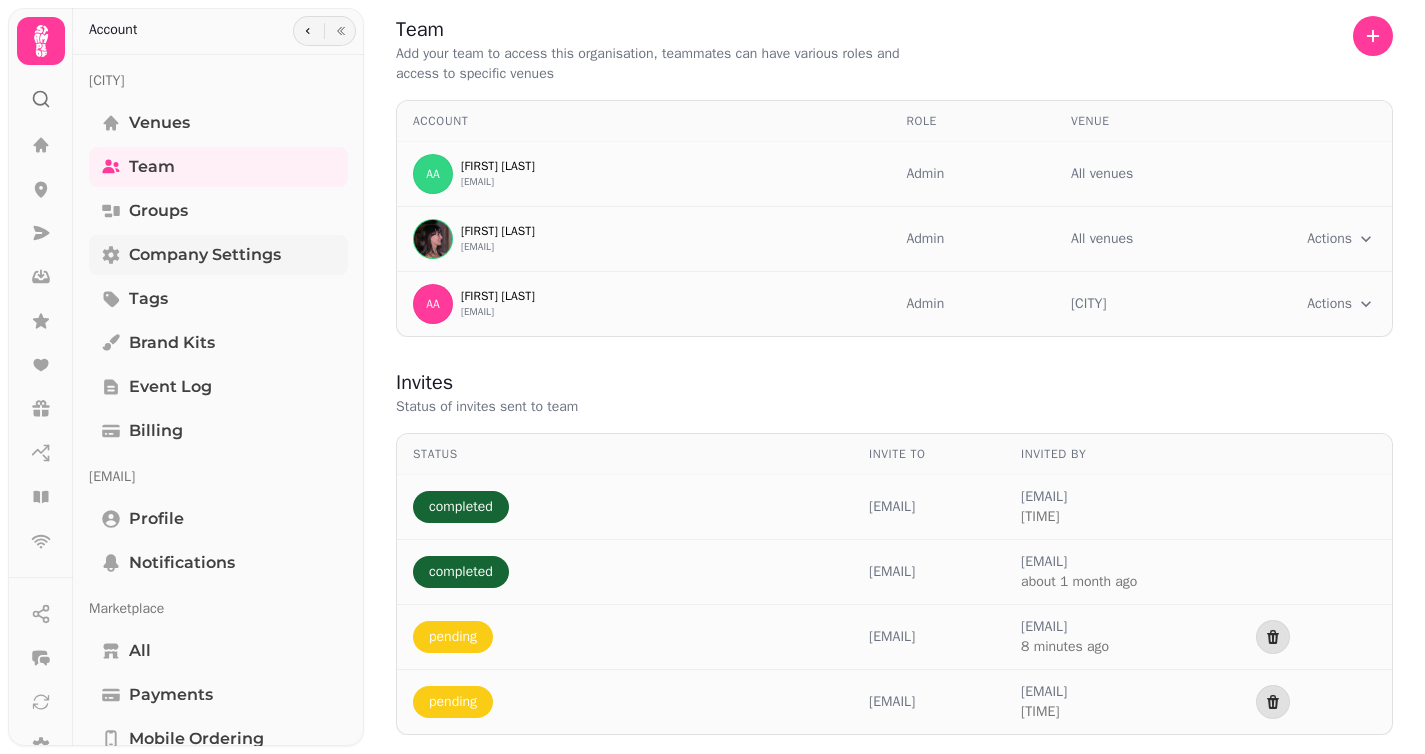 click on "Company settings" at bounding box center (205, 255) 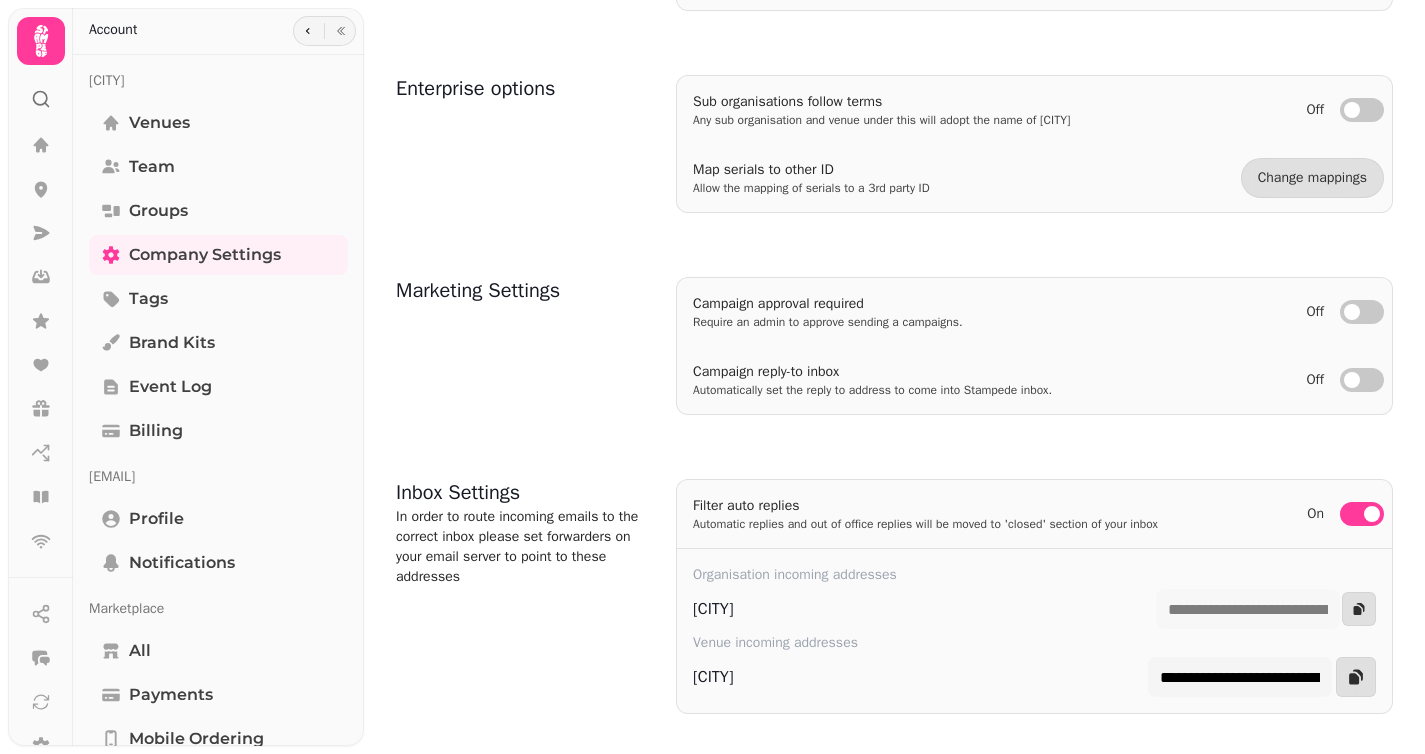 scroll, scrollTop: 719, scrollLeft: 0, axis: vertical 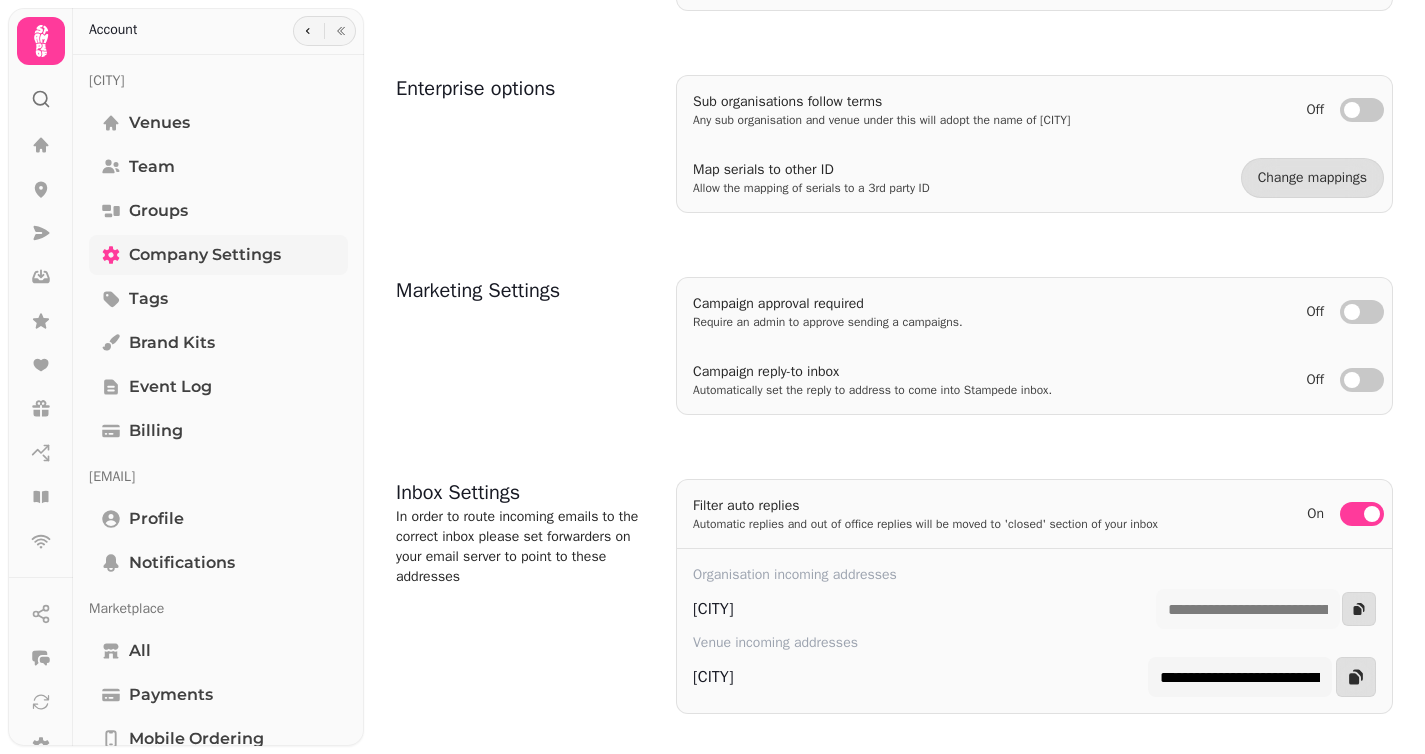 click on "Company settings" at bounding box center (205, 255) 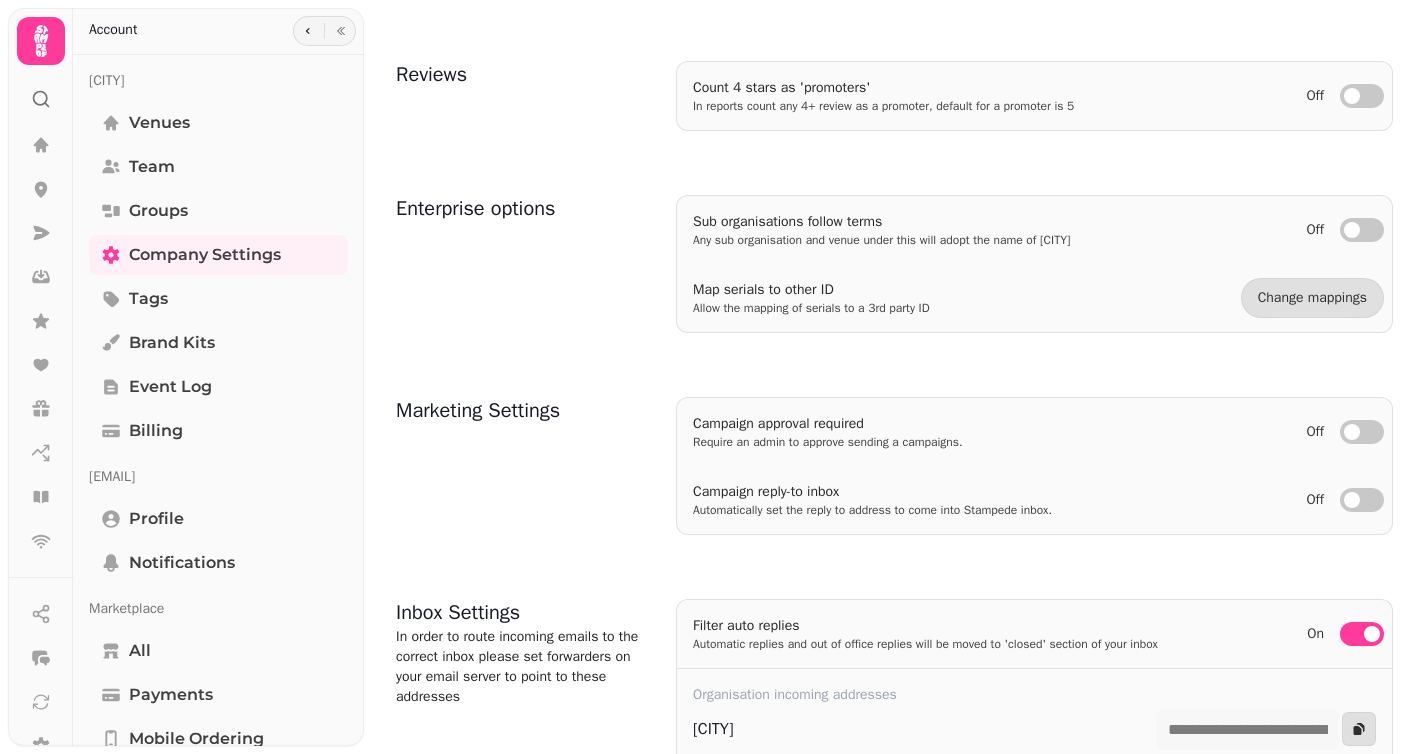 scroll, scrollTop: 719, scrollLeft: 0, axis: vertical 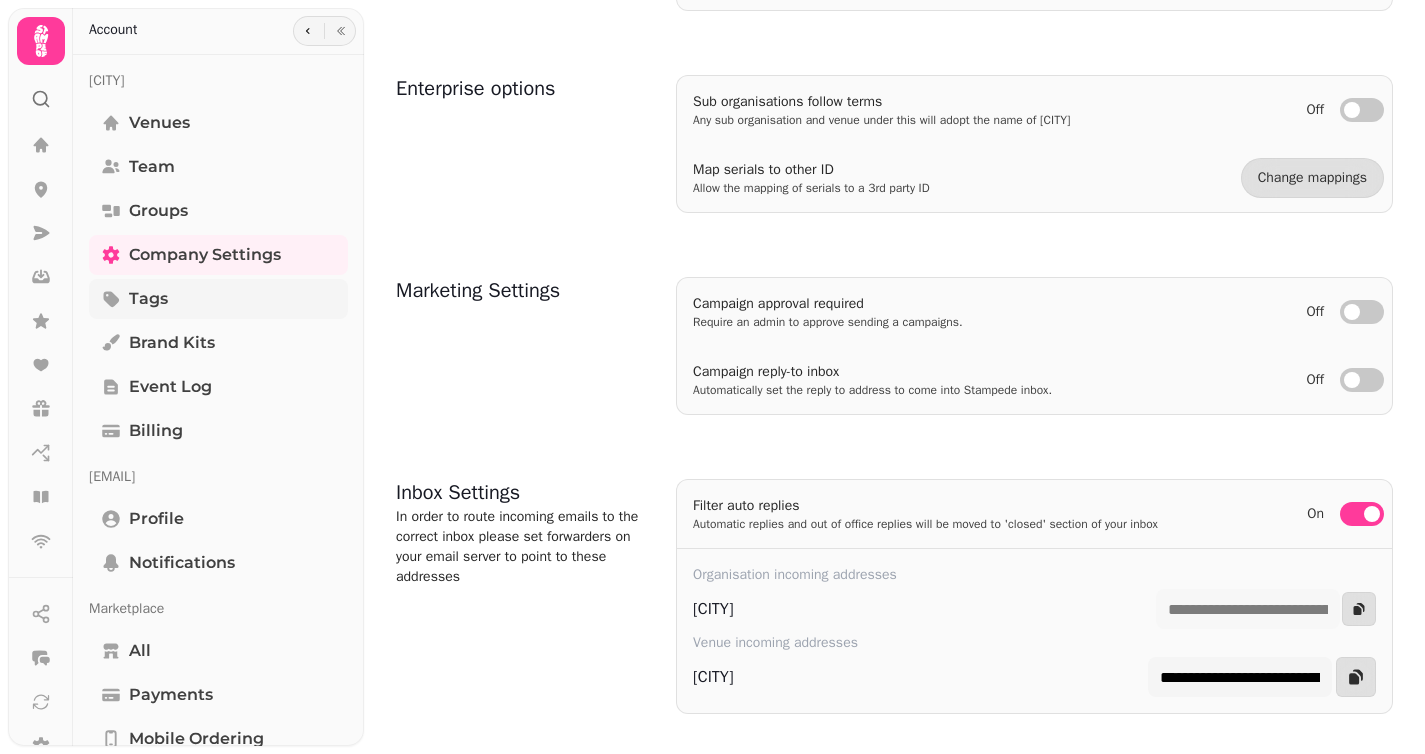 click on "Tags" at bounding box center (148, 299) 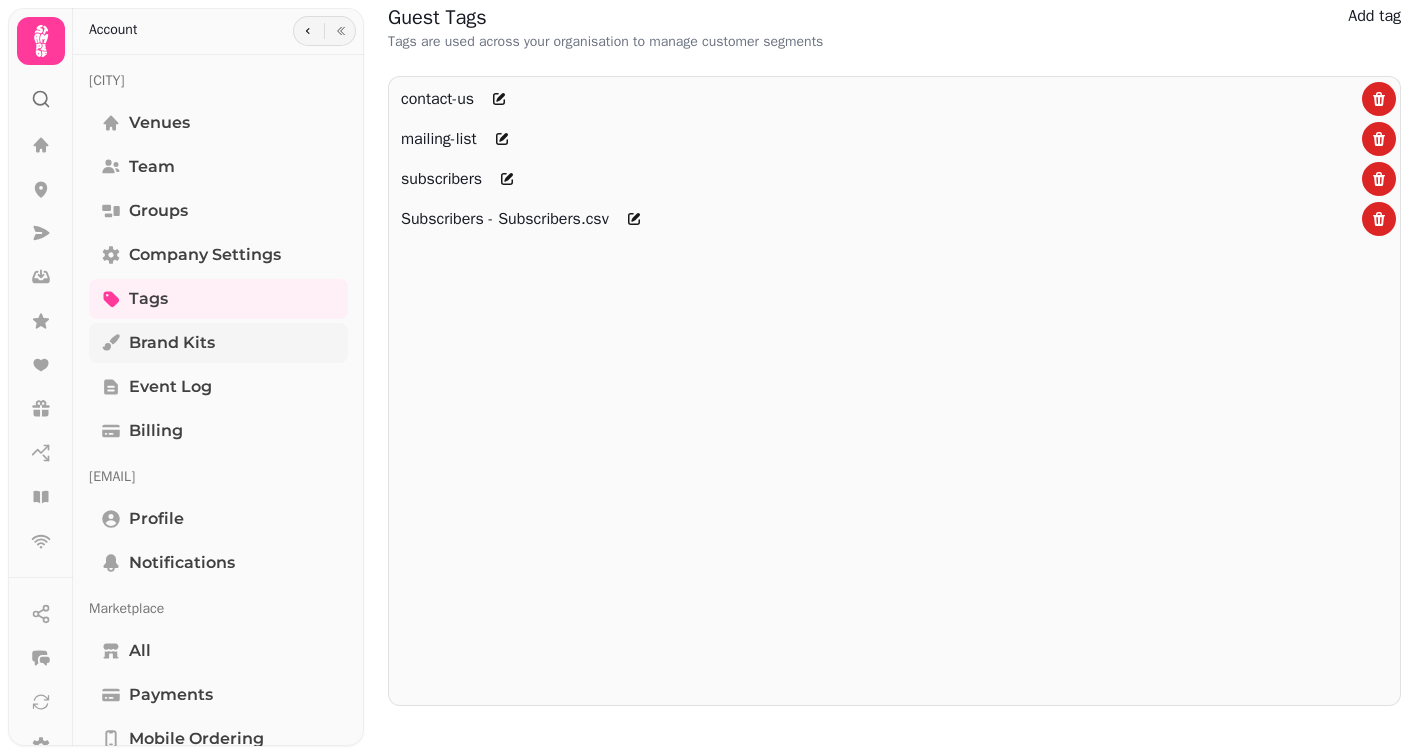 click on "Brand Kits" at bounding box center [172, 343] 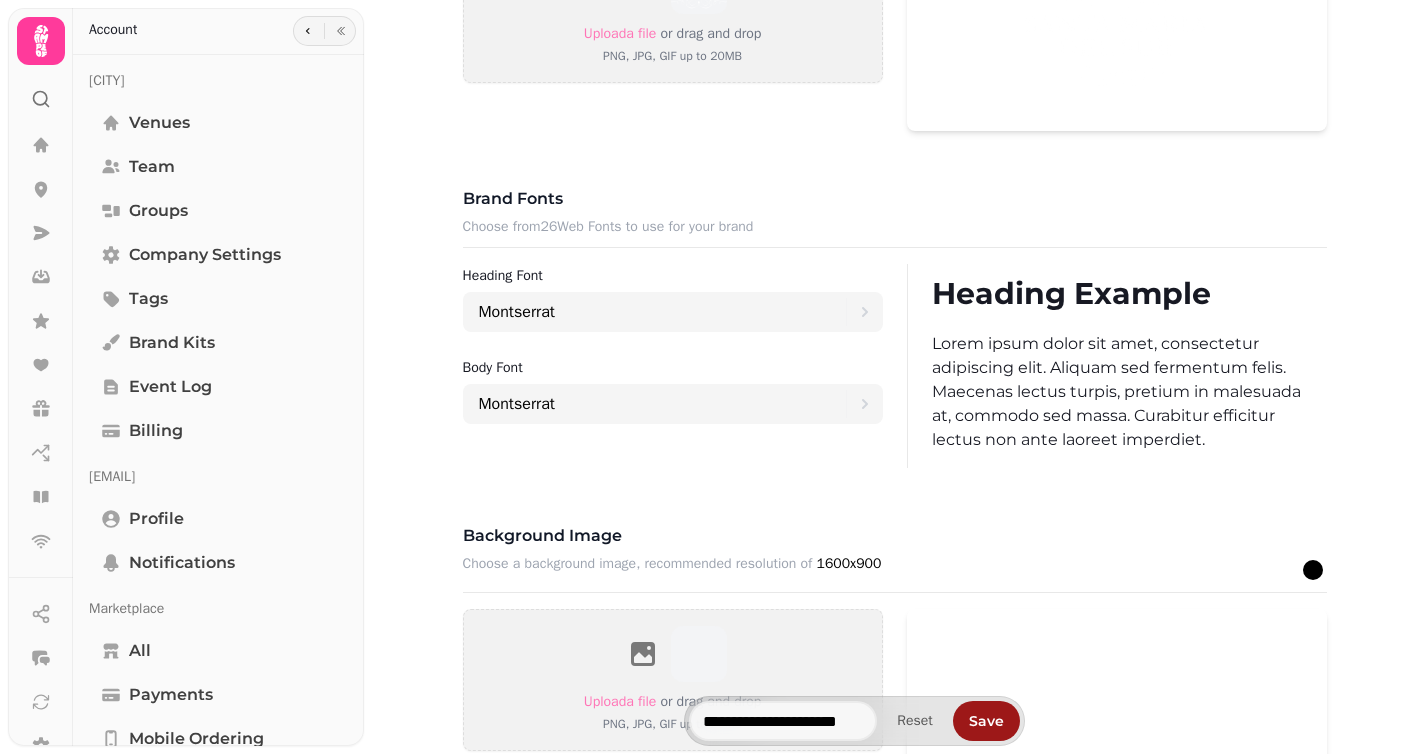 scroll, scrollTop: 1621, scrollLeft: 0, axis: vertical 